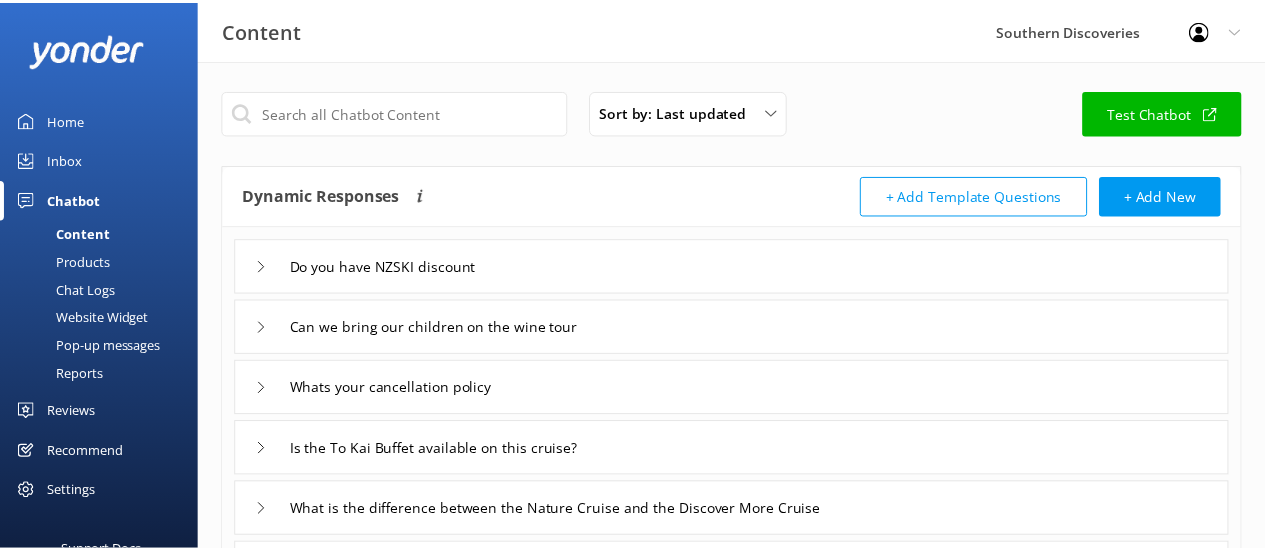 scroll, scrollTop: 0, scrollLeft: 0, axis: both 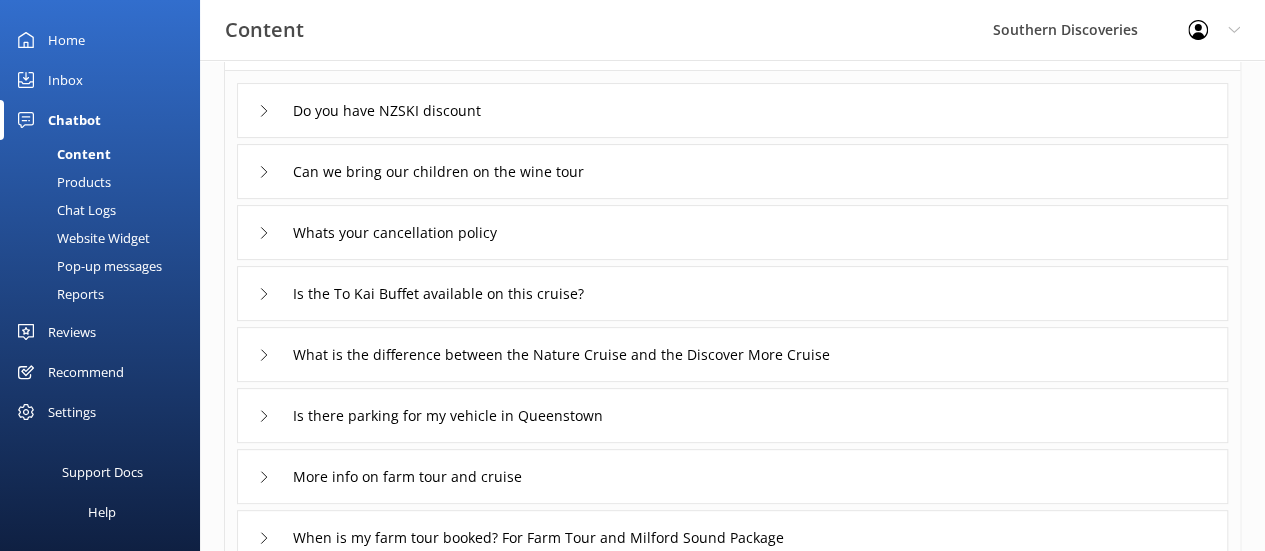 click on "Products" at bounding box center (61, 182) 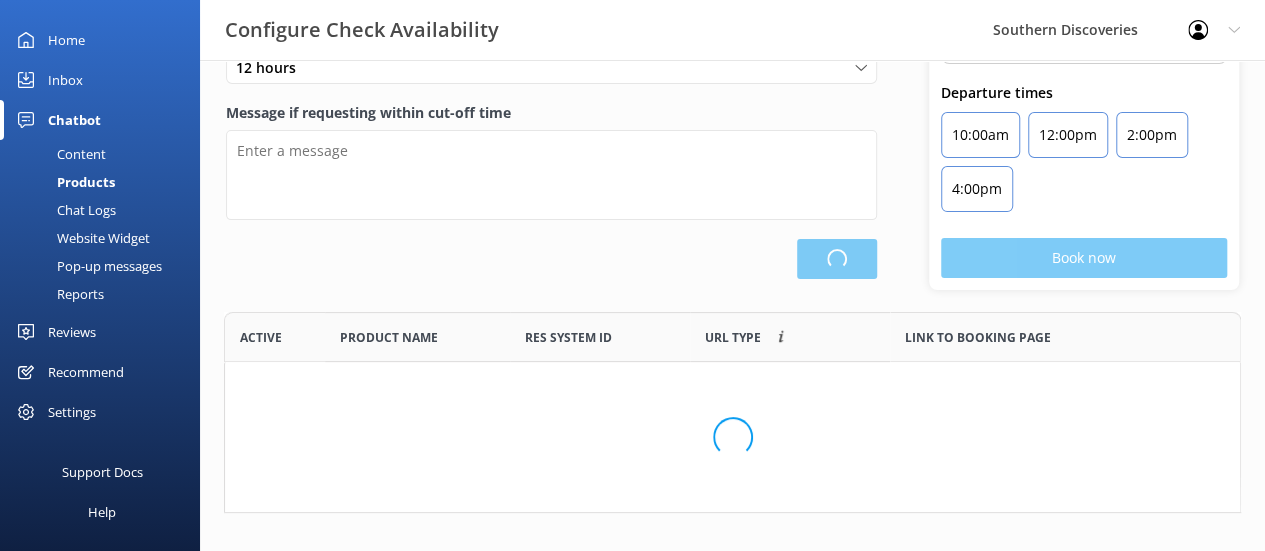 type on "It looks like there are no seats available on that day—could you please check for an alternative date?" 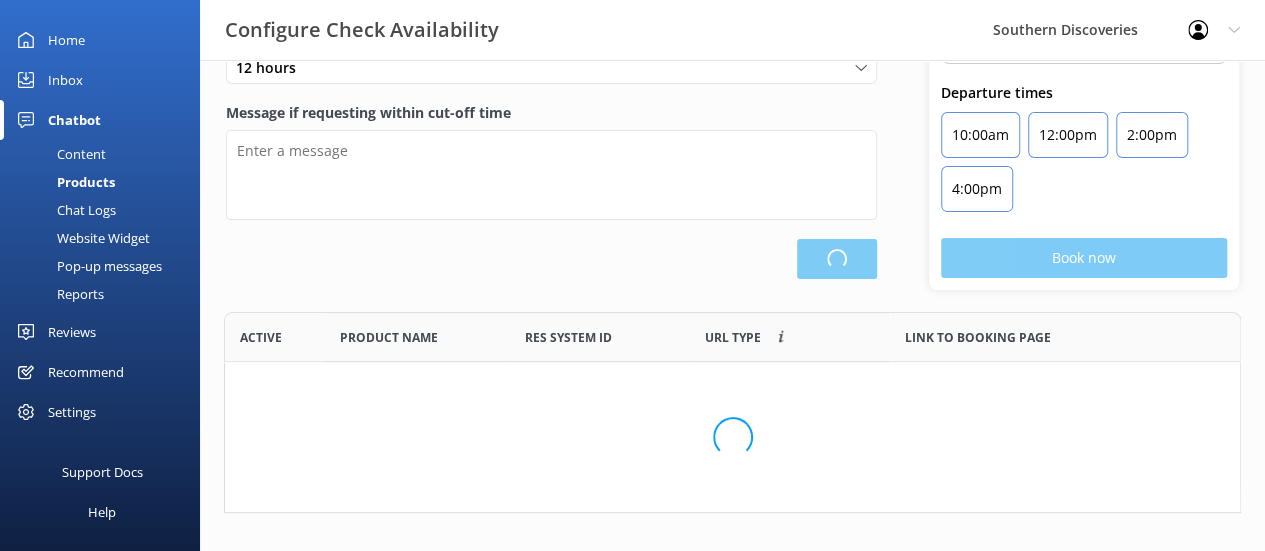type on "Our online booking system closes [NUMBER] hours prior to departure. Please contact us to check availability and book." 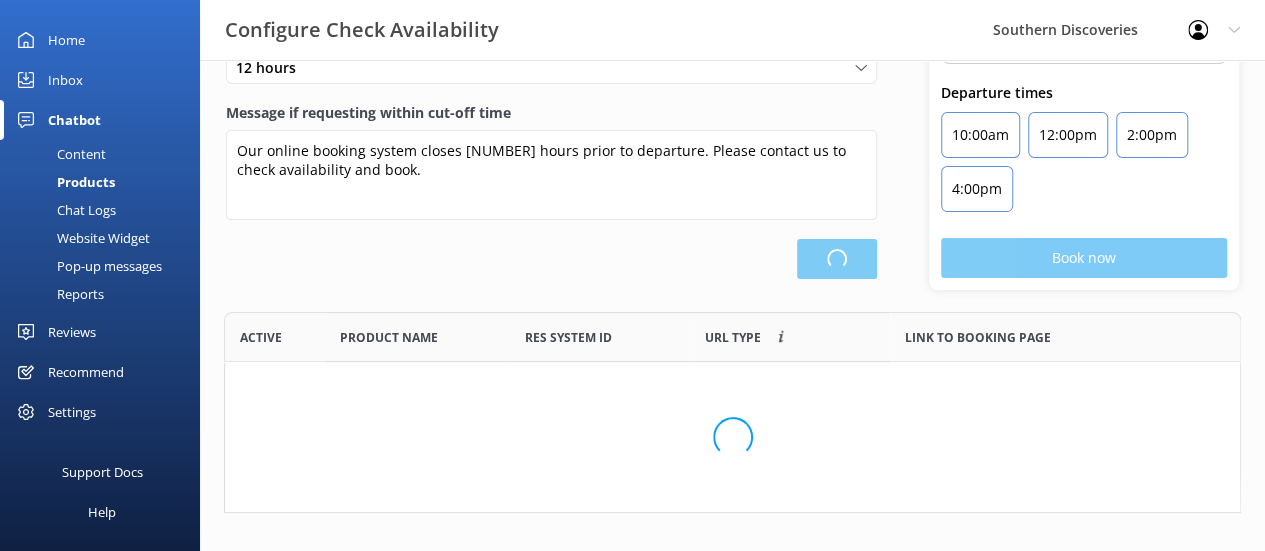 scroll, scrollTop: 16, scrollLeft: 16, axis: both 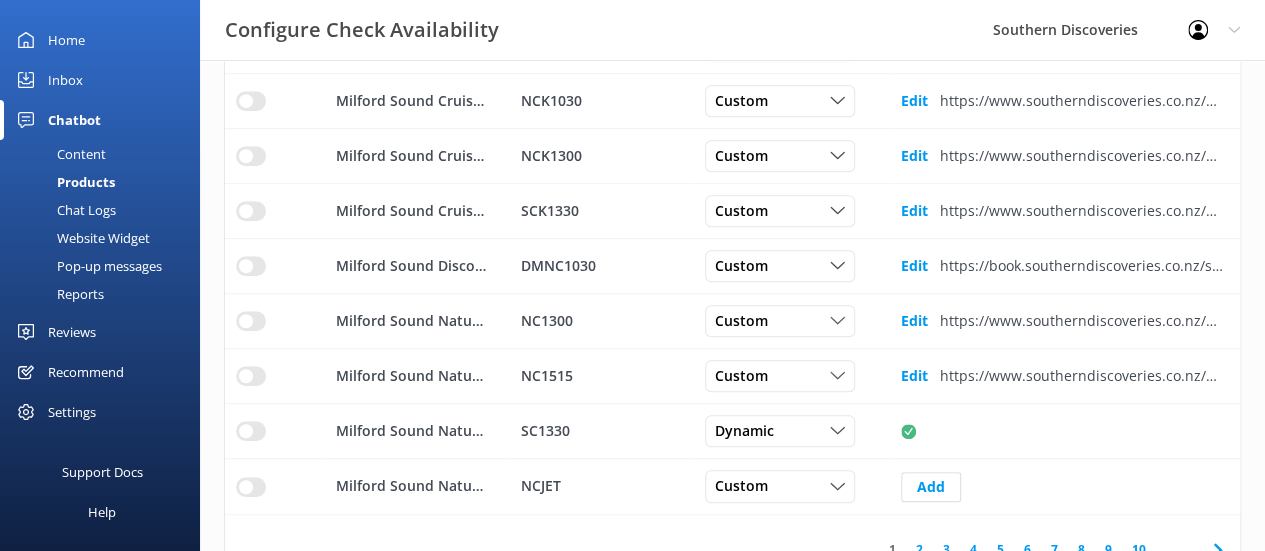 click on "Pop-up messages" at bounding box center (87, 266) 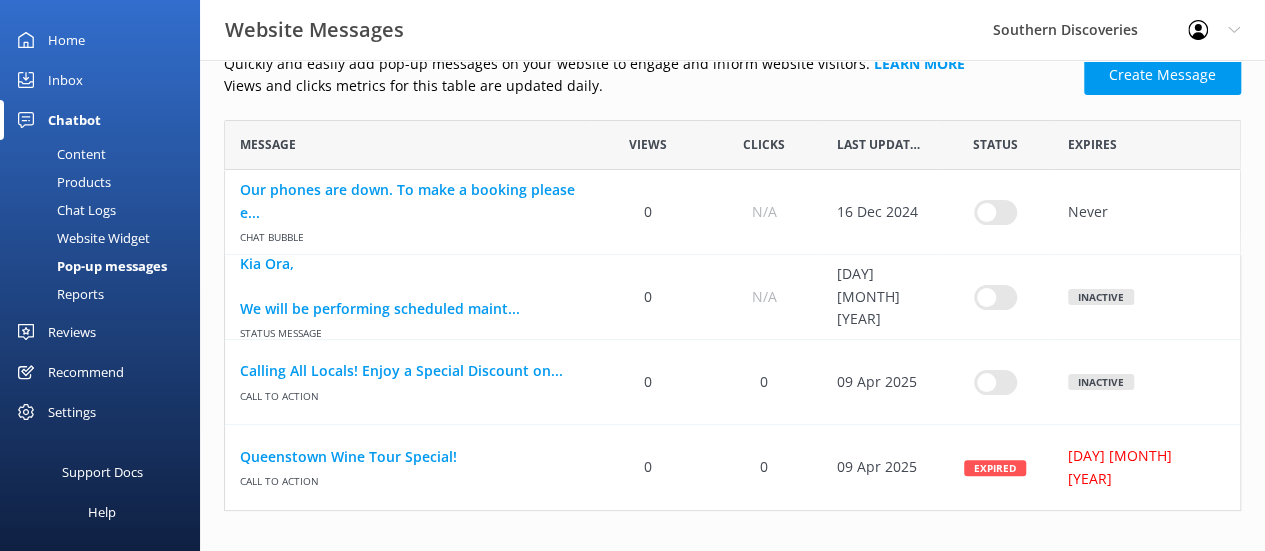 scroll, scrollTop: 0, scrollLeft: 0, axis: both 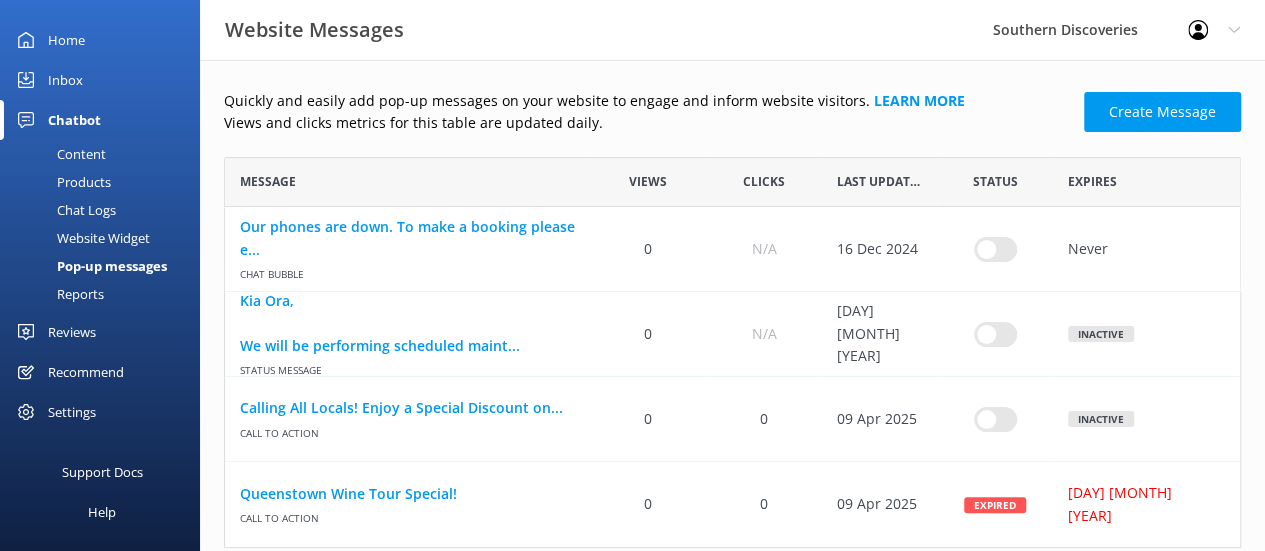 click on "Website Widget" at bounding box center [81, 238] 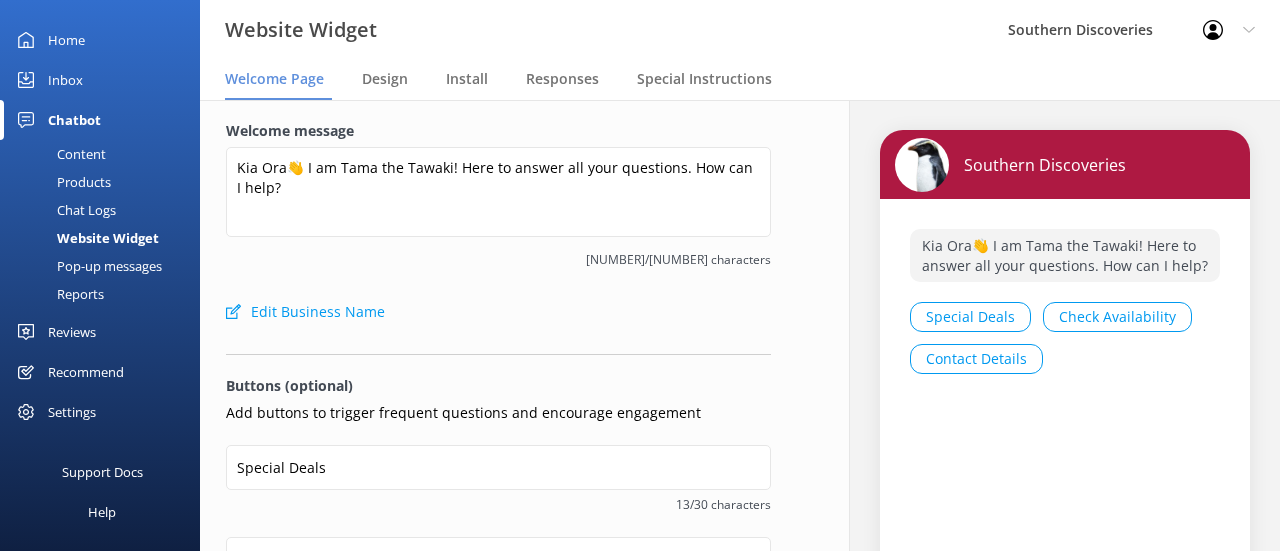 click on "Chat Logs" at bounding box center [64, 210] 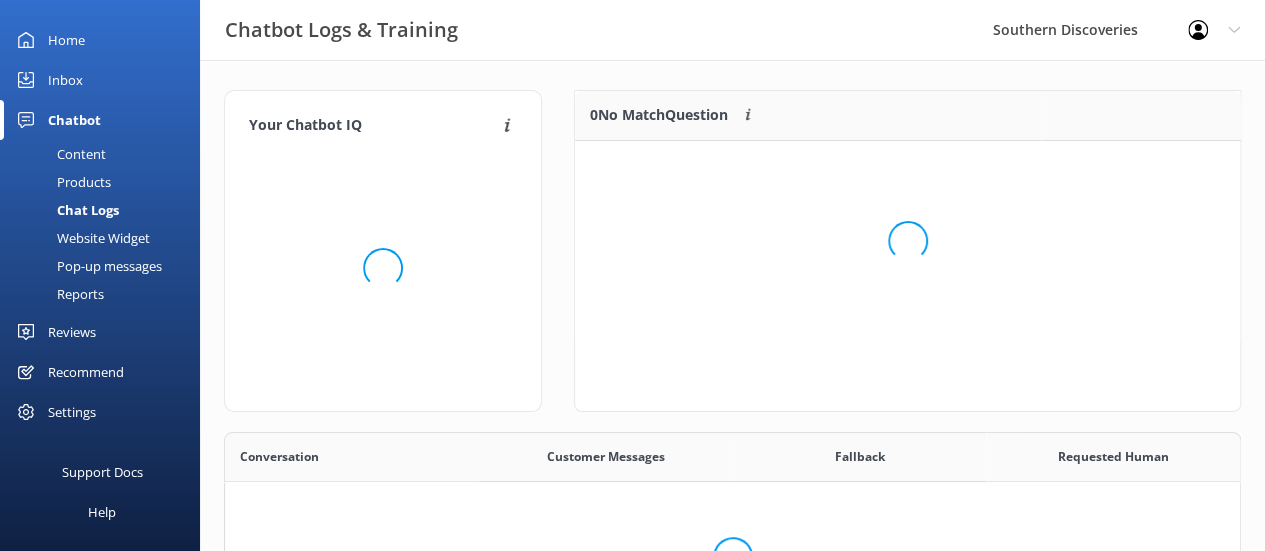 scroll, scrollTop: 16, scrollLeft: 16, axis: both 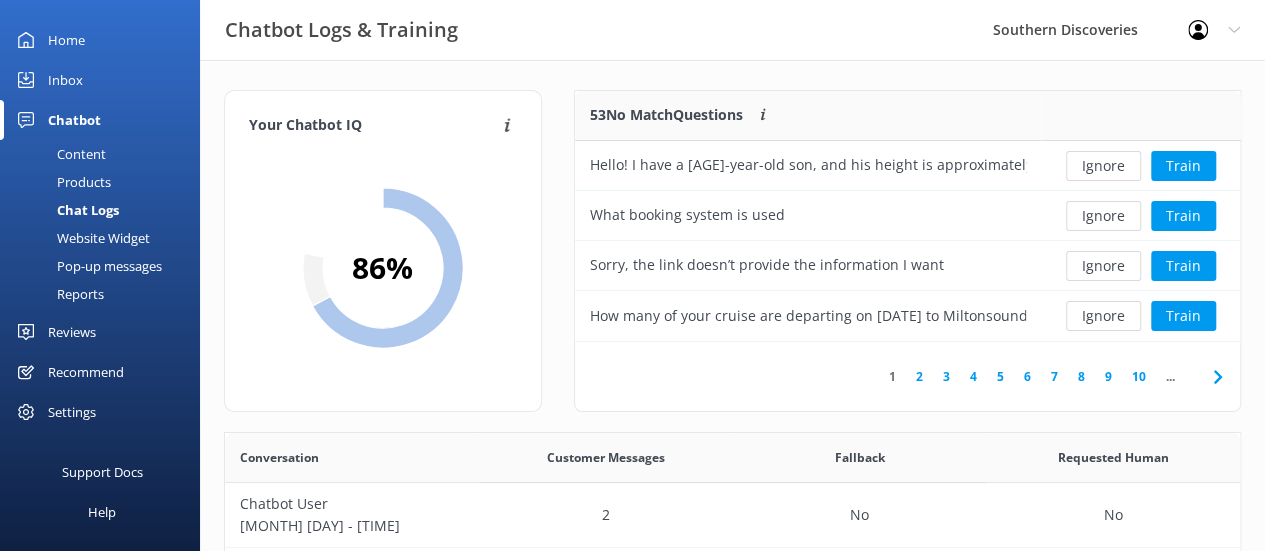 click on "Products" at bounding box center [61, 182] 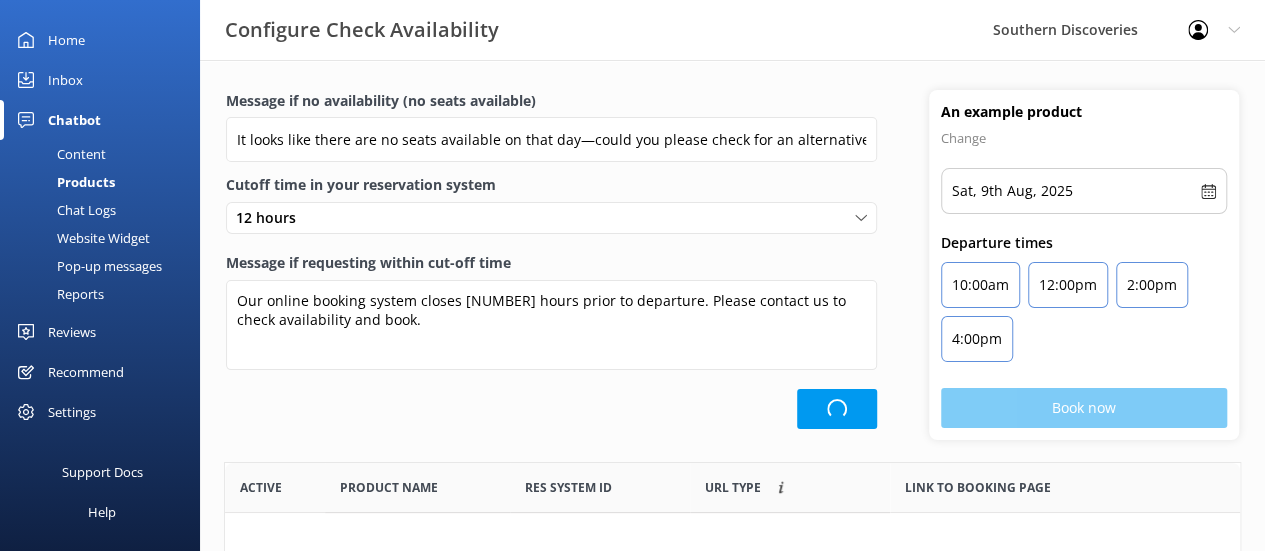 scroll, scrollTop: 16, scrollLeft: 16, axis: both 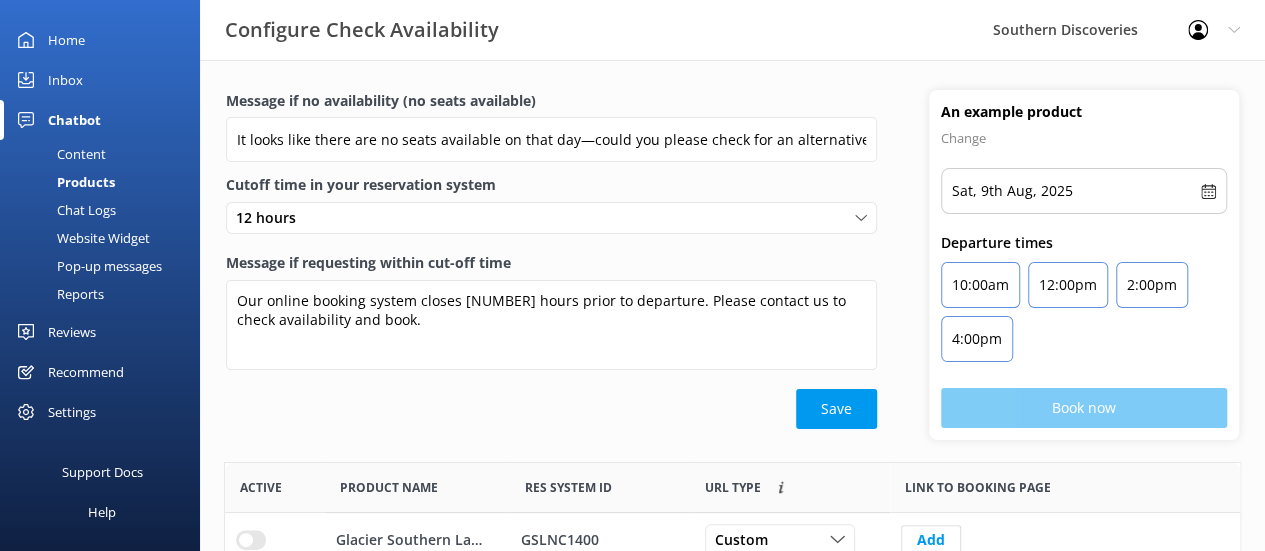 click on "Content" at bounding box center (59, 154) 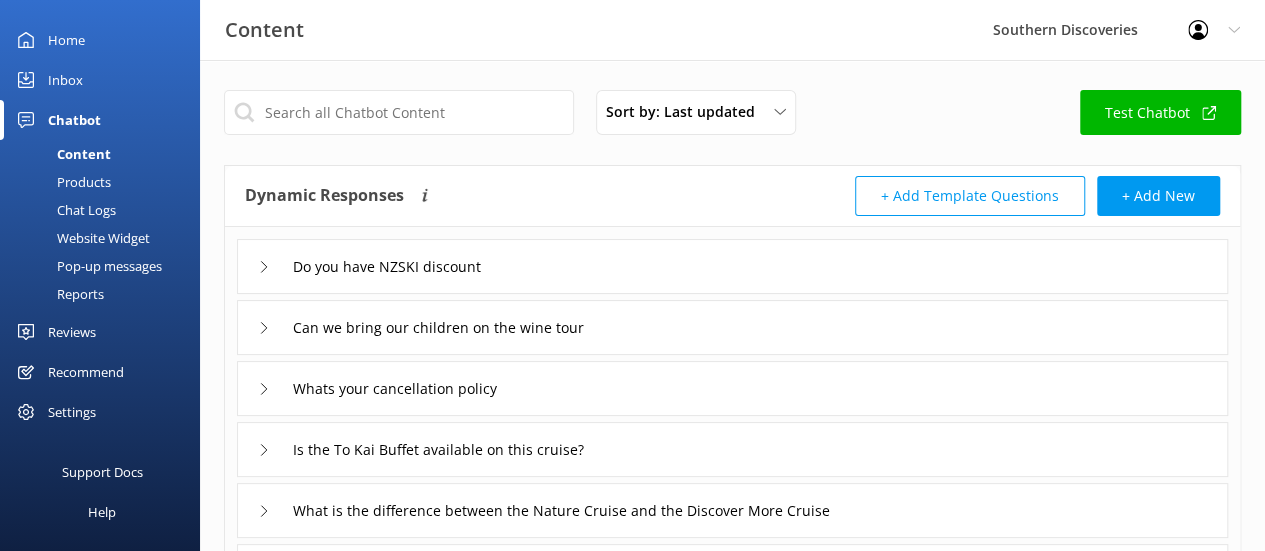 click on "Products" at bounding box center [61, 182] 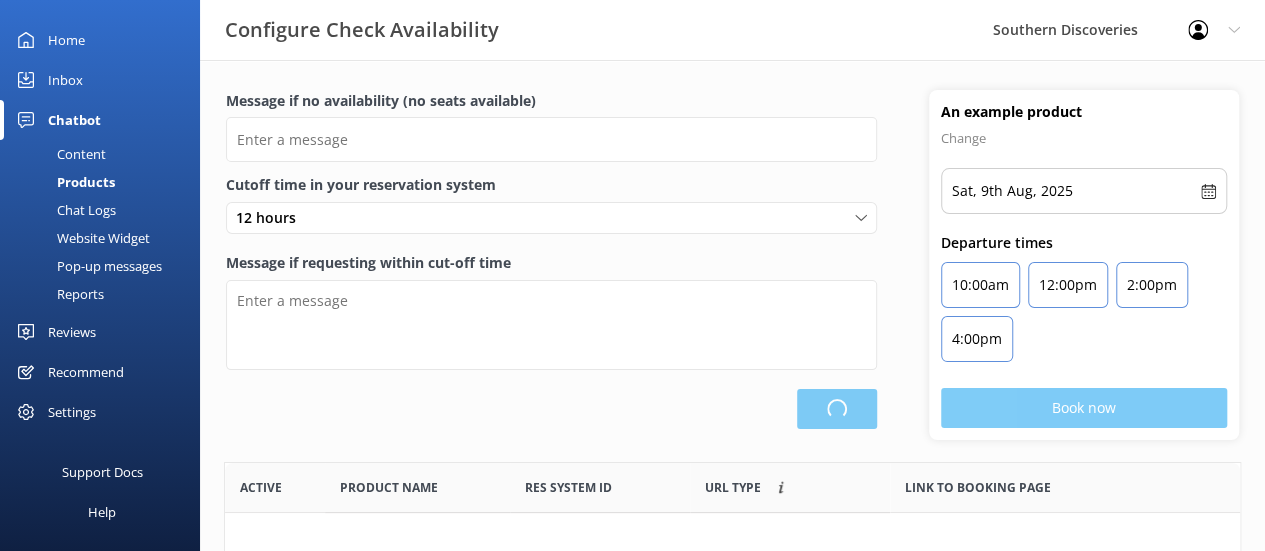 scroll, scrollTop: 16, scrollLeft: 16, axis: both 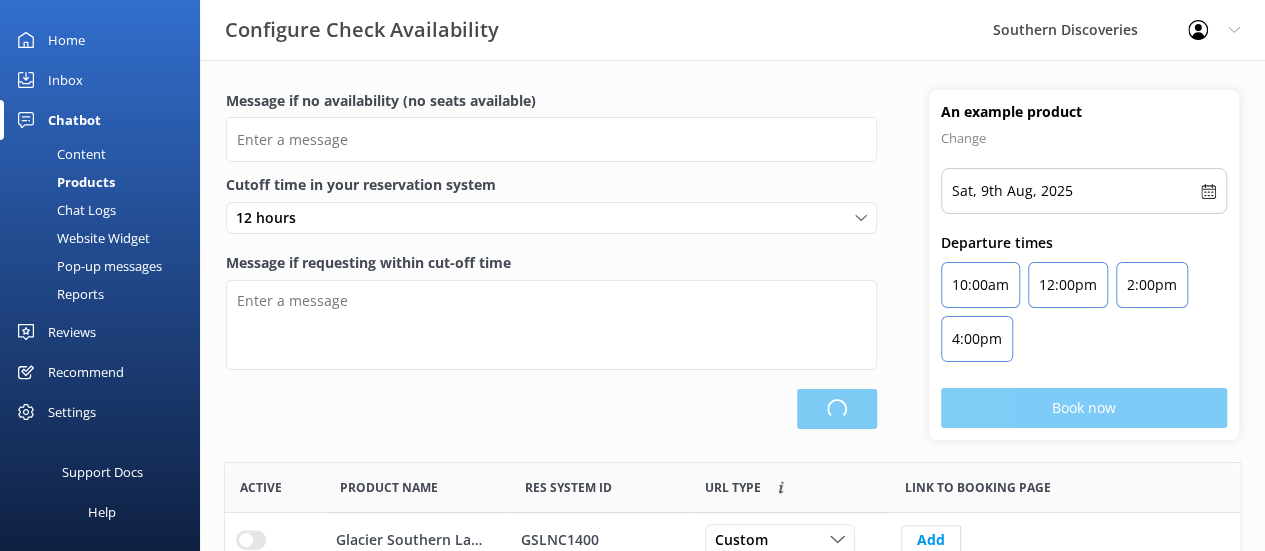 type on "It looks like there are no seats available on that day—could you please check for an alternative date?" 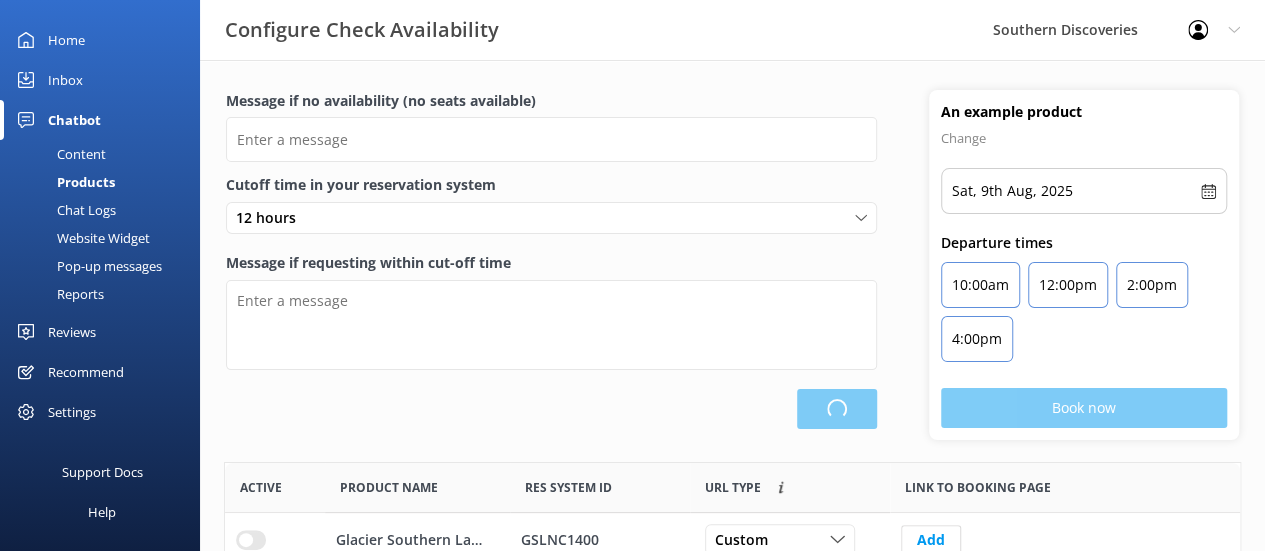 type on "Our online booking system closes [NUMBER] hours prior to departure. Please contact us to check availability and book." 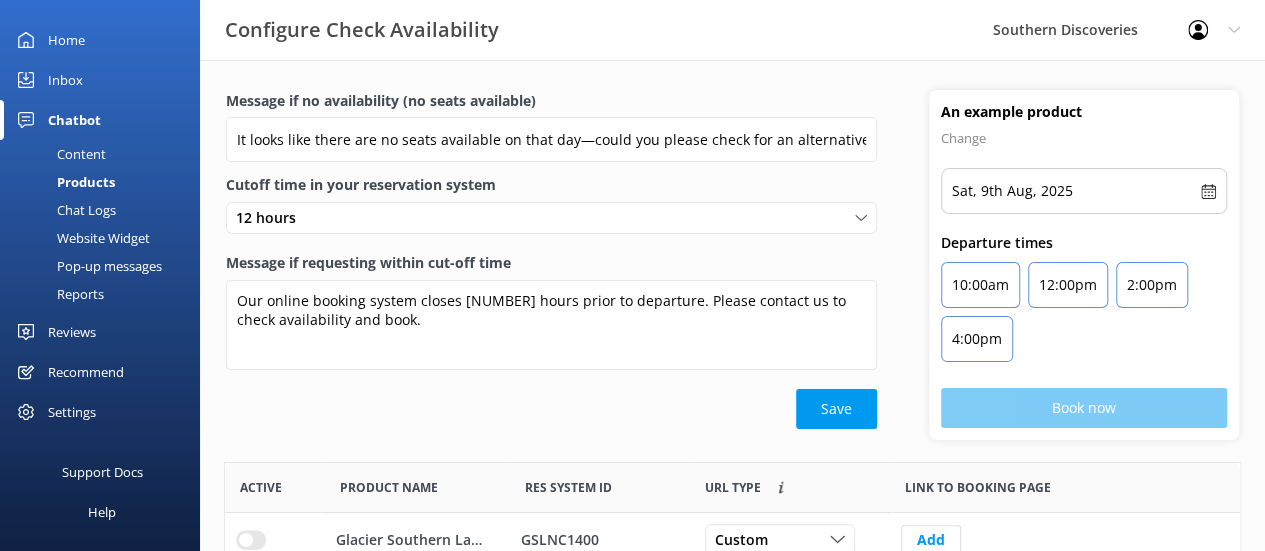 click on "Content" at bounding box center [59, 154] 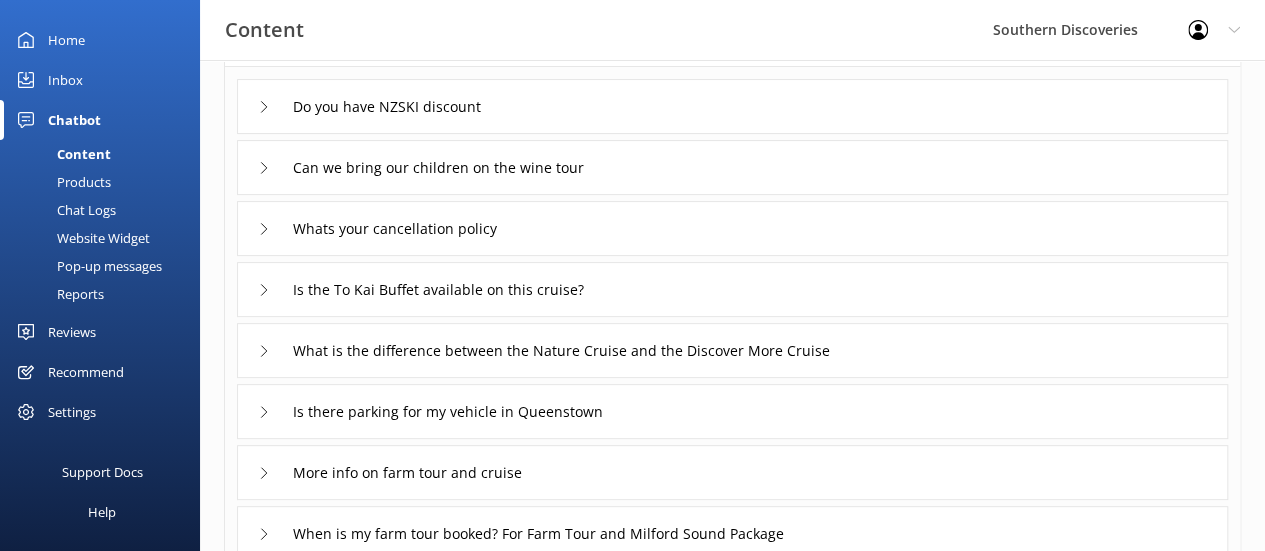 scroll, scrollTop: 162, scrollLeft: 0, axis: vertical 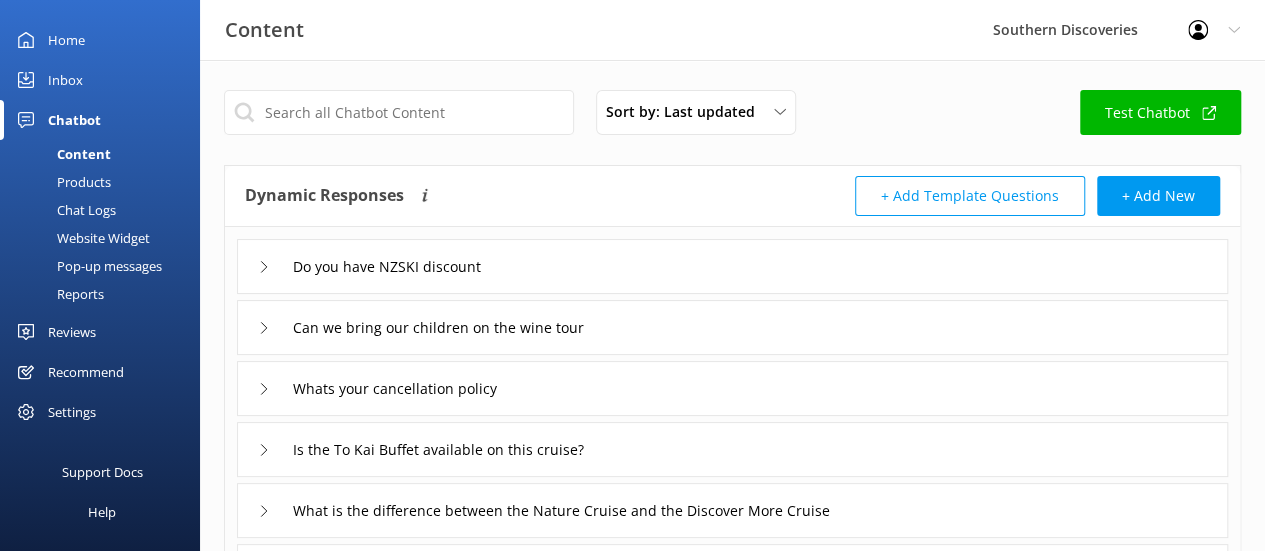 click on "Products" at bounding box center [61, 182] 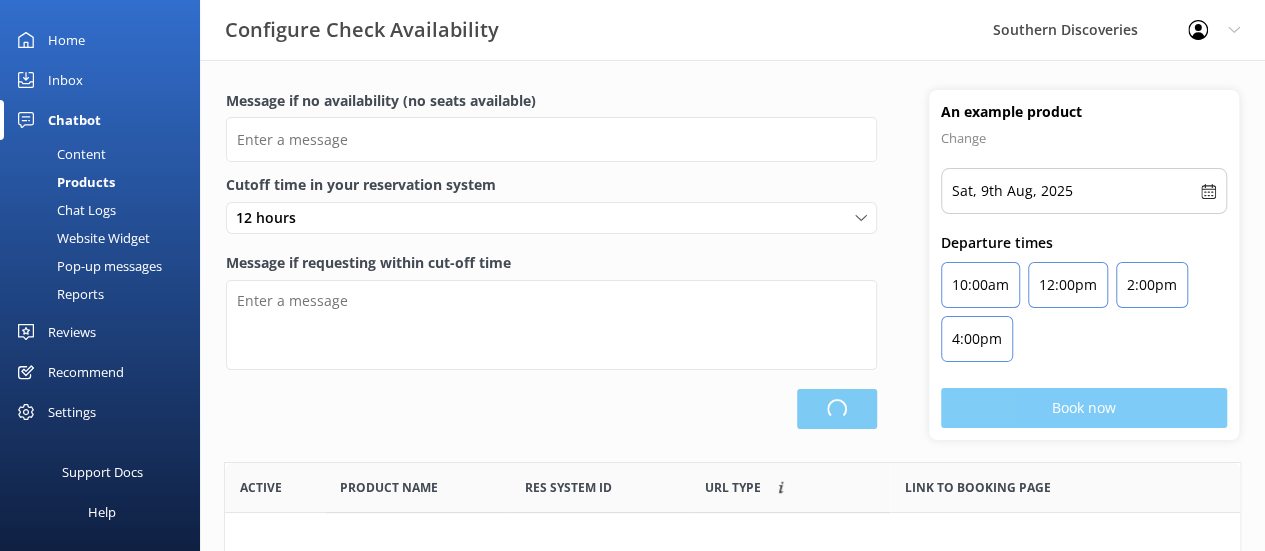 scroll, scrollTop: 16, scrollLeft: 16, axis: both 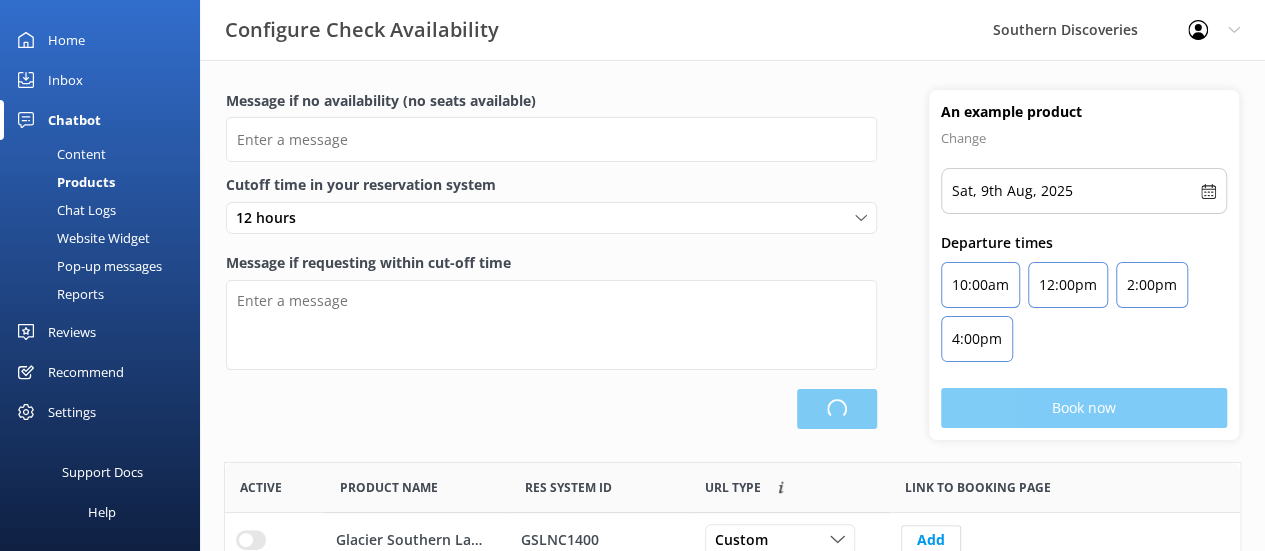 type on "It looks like there are no seats available on that day—could you please check for an alternative date?" 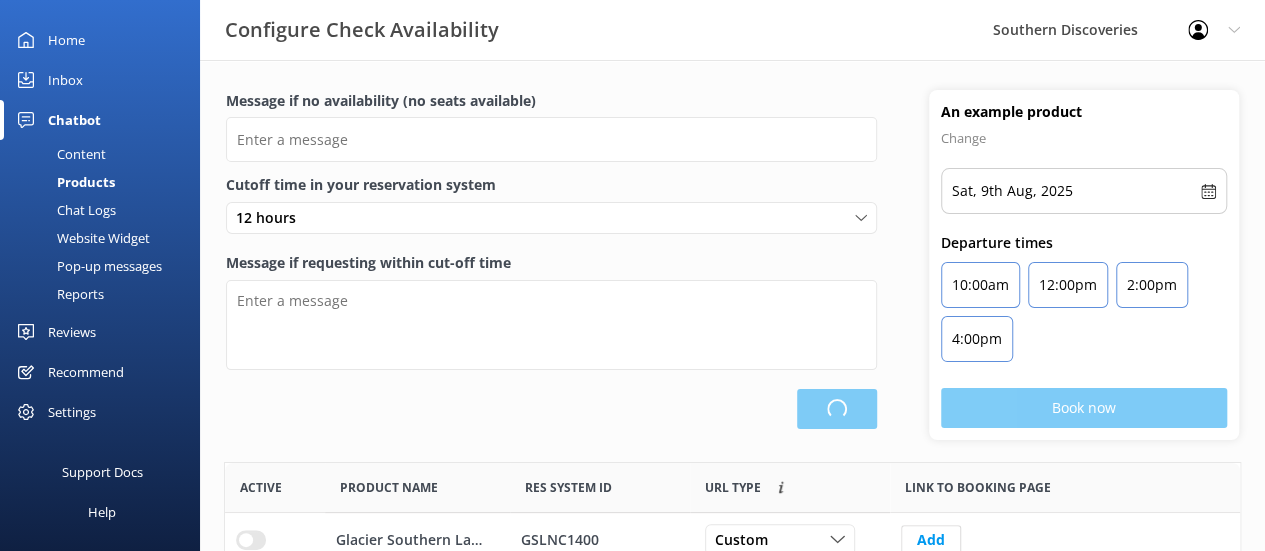 type on "Our online booking system closes [NUMBER] hours prior to departure. Please contact us to check availability and book." 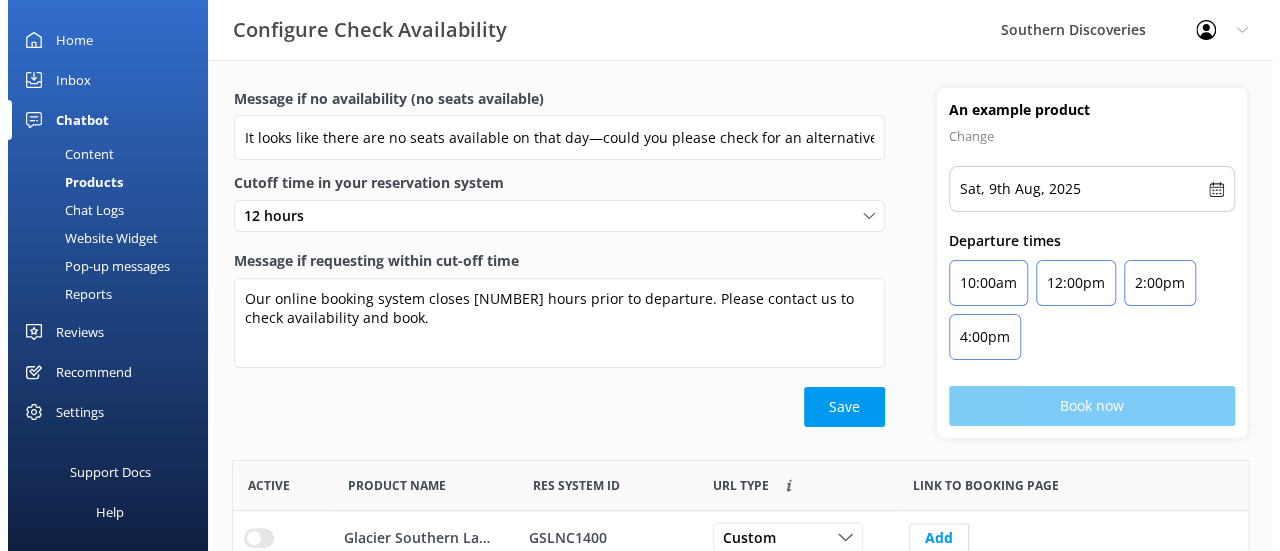 scroll, scrollTop: 0, scrollLeft: 0, axis: both 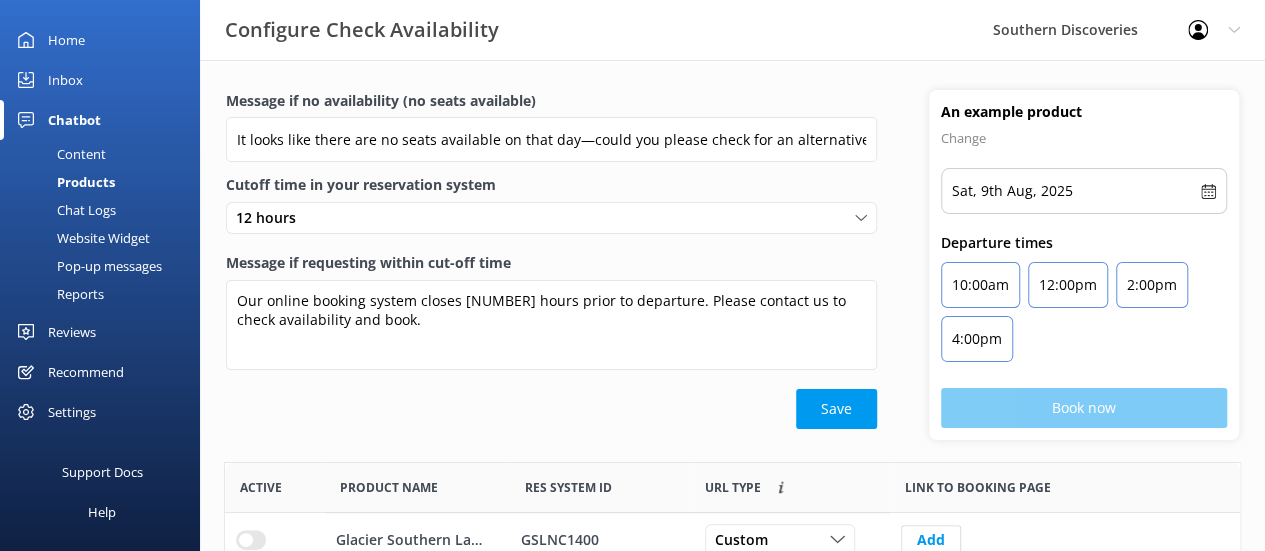 click on "Content" at bounding box center (59, 154) 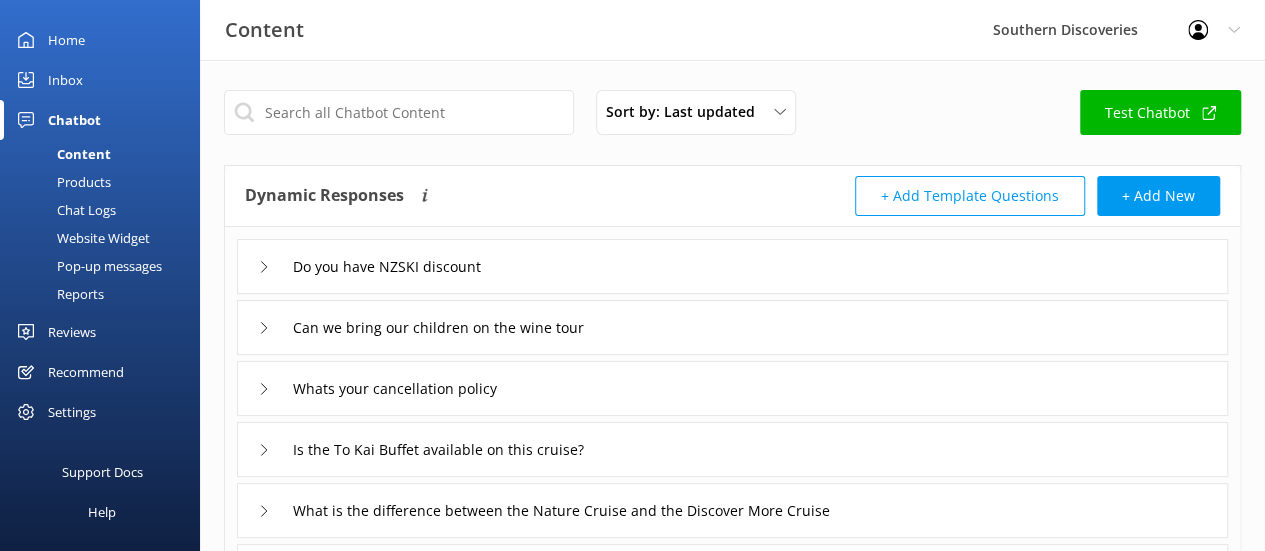 click on "Chatbot" at bounding box center [74, 120] 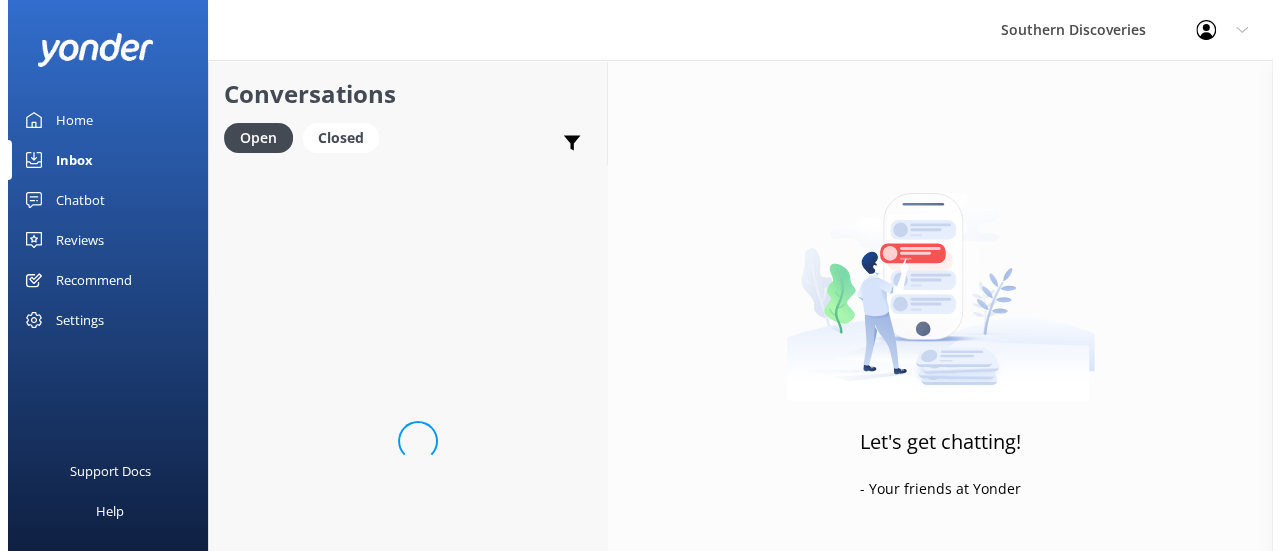 scroll, scrollTop: 0, scrollLeft: 0, axis: both 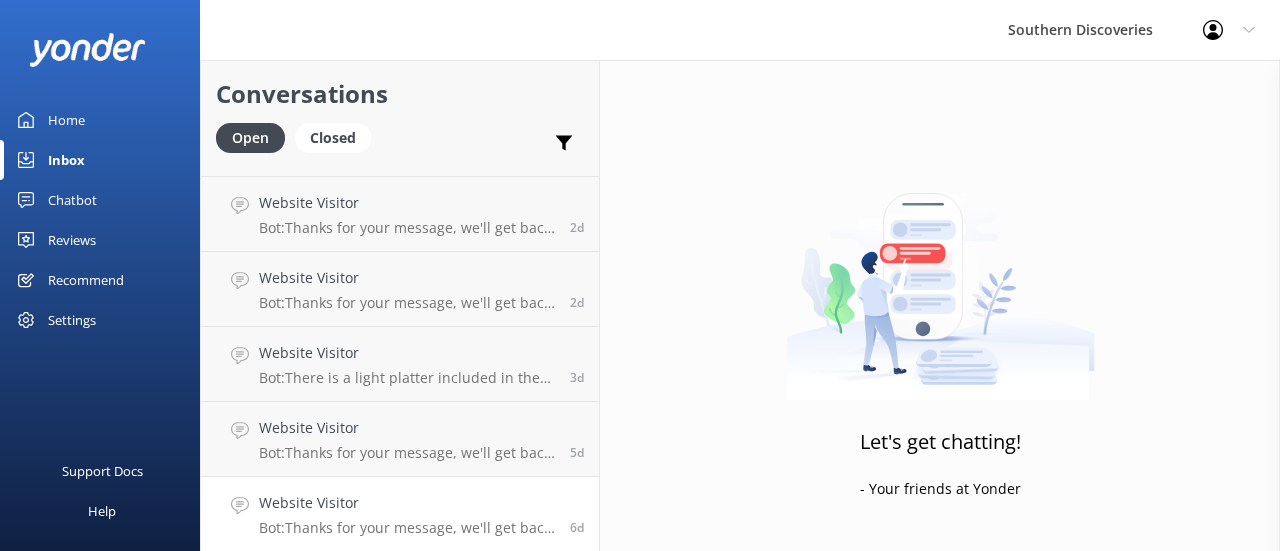 click on "Website Visitor" at bounding box center [407, 503] 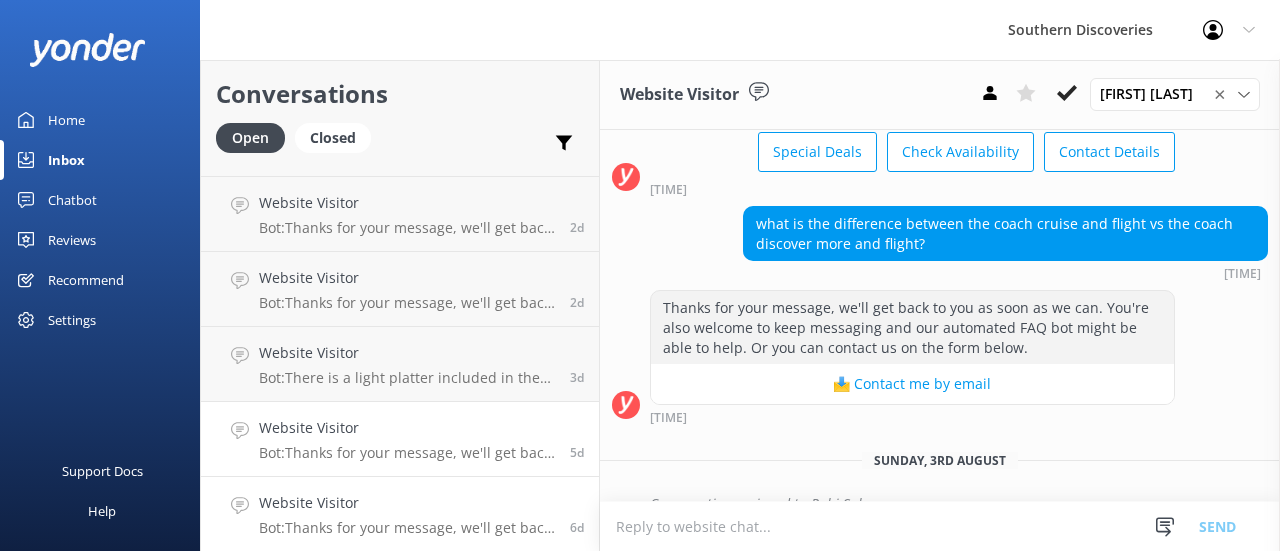 scroll, scrollTop: 150, scrollLeft: 0, axis: vertical 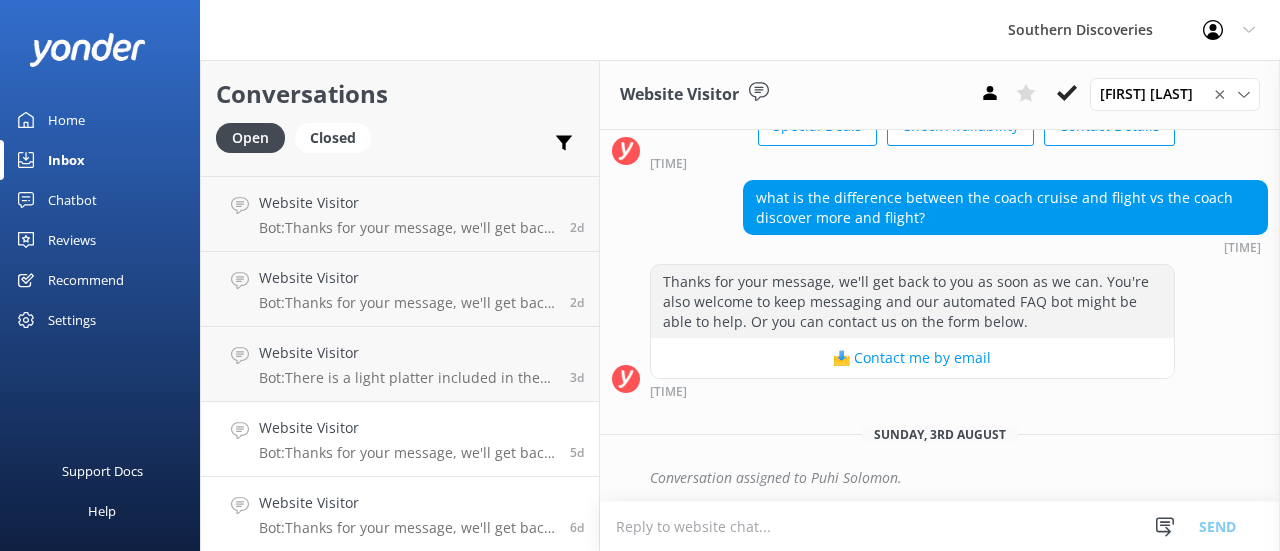 click on "Website Visitor" at bounding box center [407, 428] 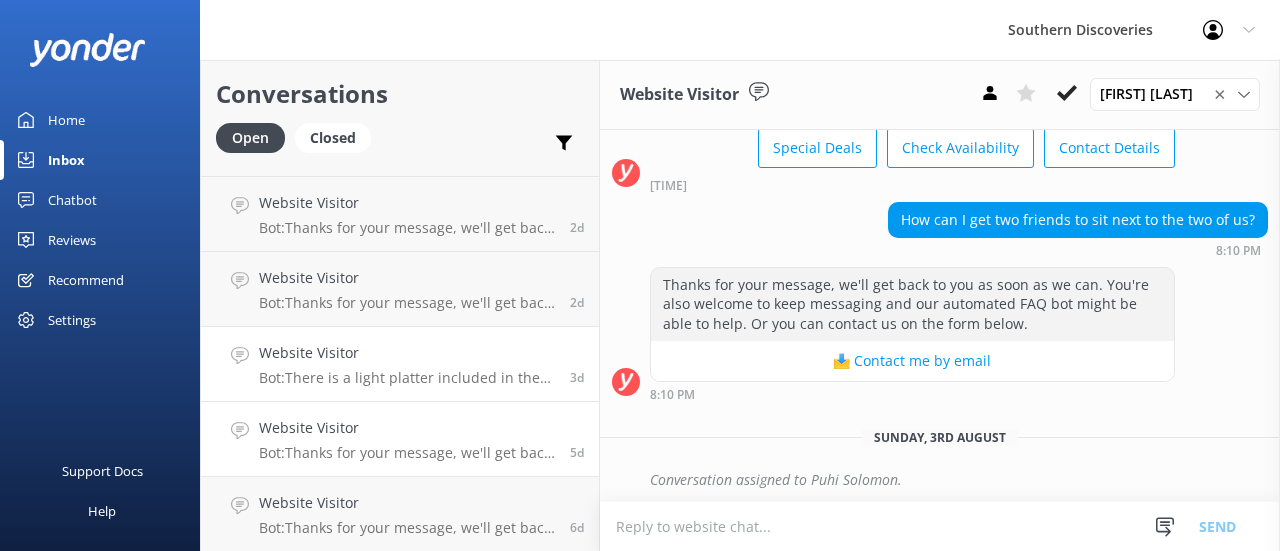 scroll, scrollTop: 130, scrollLeft: 0, axis: vertical 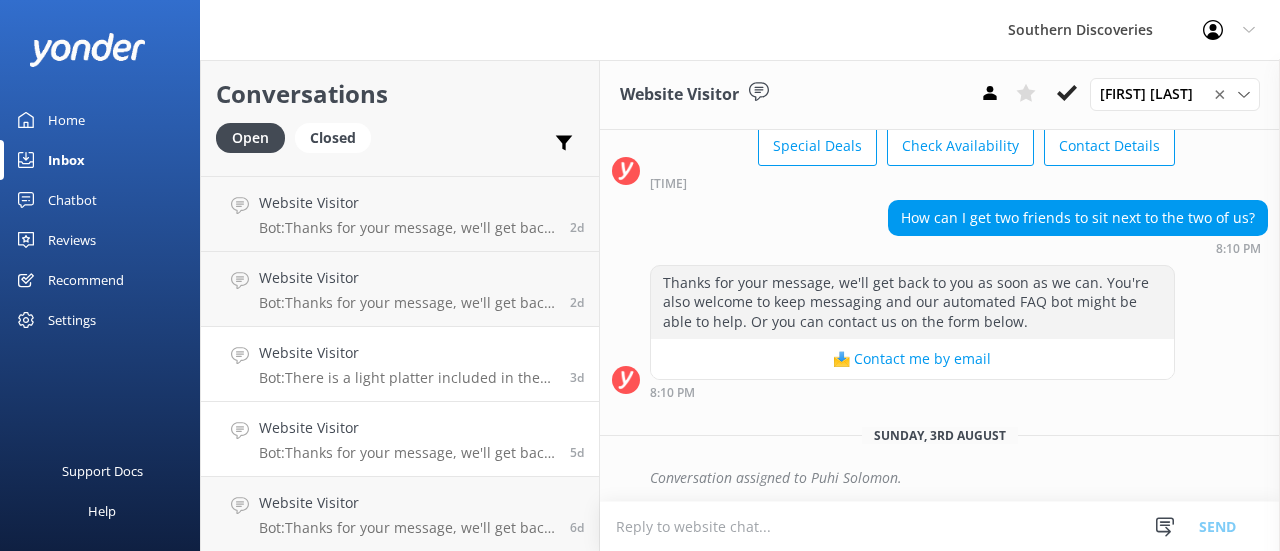 click on "Website Visitor Bot:  There is a light platter included in the Queenstown Wine Tour, but wine is not mentioned as being included." at bounding box center [407, 364] 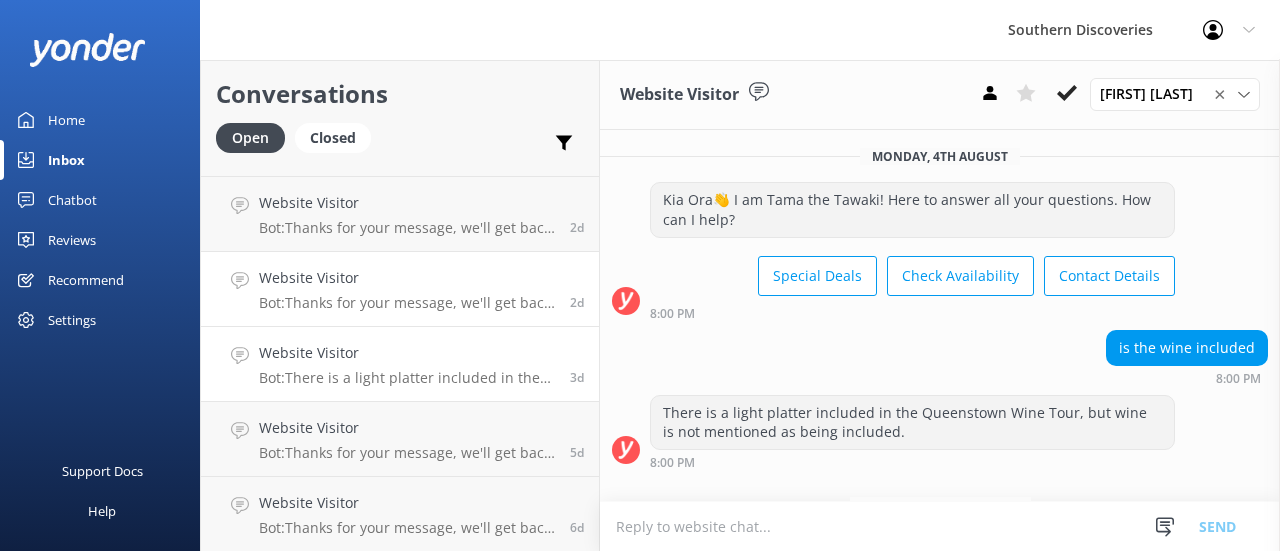 scroll, scrollTop: 70, scrollLeft: 0, axis: vertical 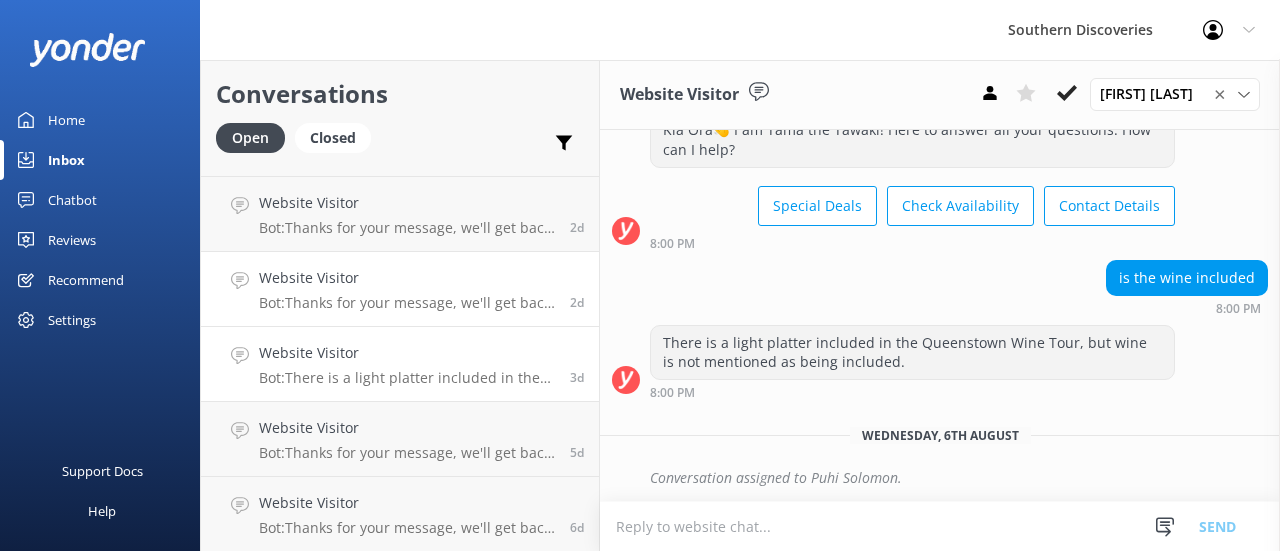 click on "Bot:  Thanks for your message, we'll get back to you as soon as we can. You're also welcome to keep messaging and our automated FAQ bot might be able to help. Or you can contact us on the form below" at bounding box center (407, 303) 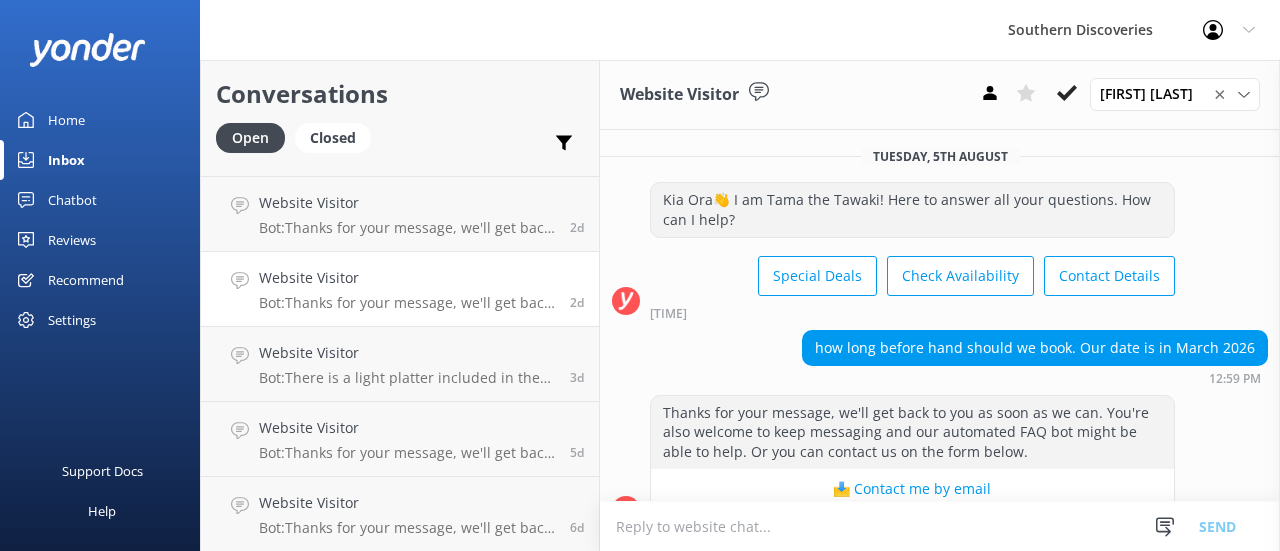 scroll, scrollTop: 130, scrollLeft: 0, axis: vertical 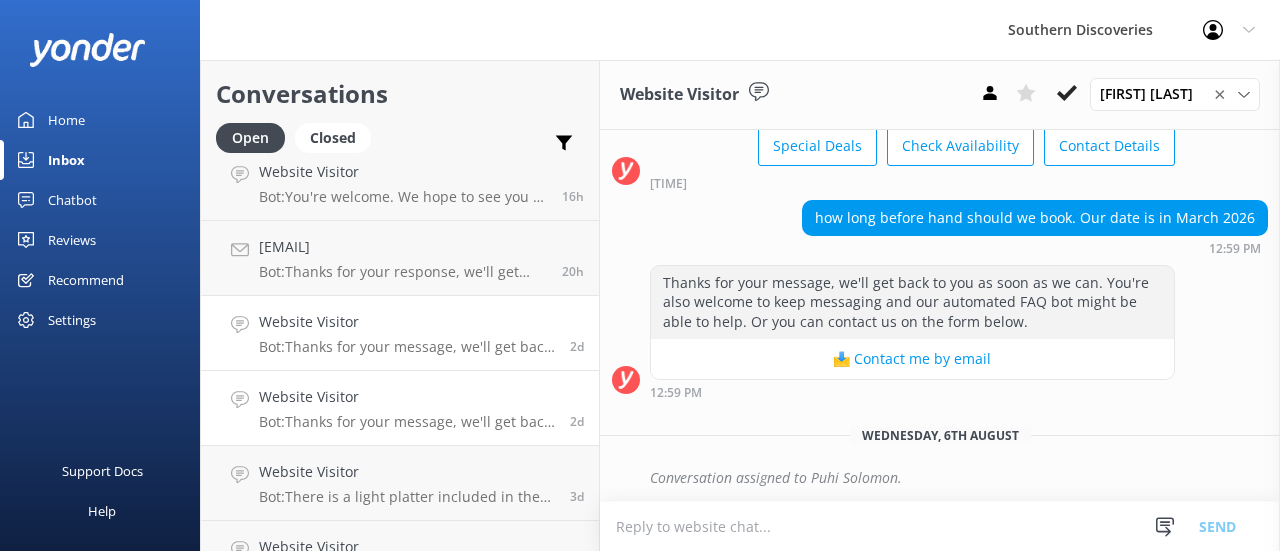 click on "Bot:  Thanks for your message, we'll get back to you as soon as we can. You're also welcome to keep messaging and our automated FAQ bot might be able to help. Or you can contact us on the form below" at bounding box center (407, 347) 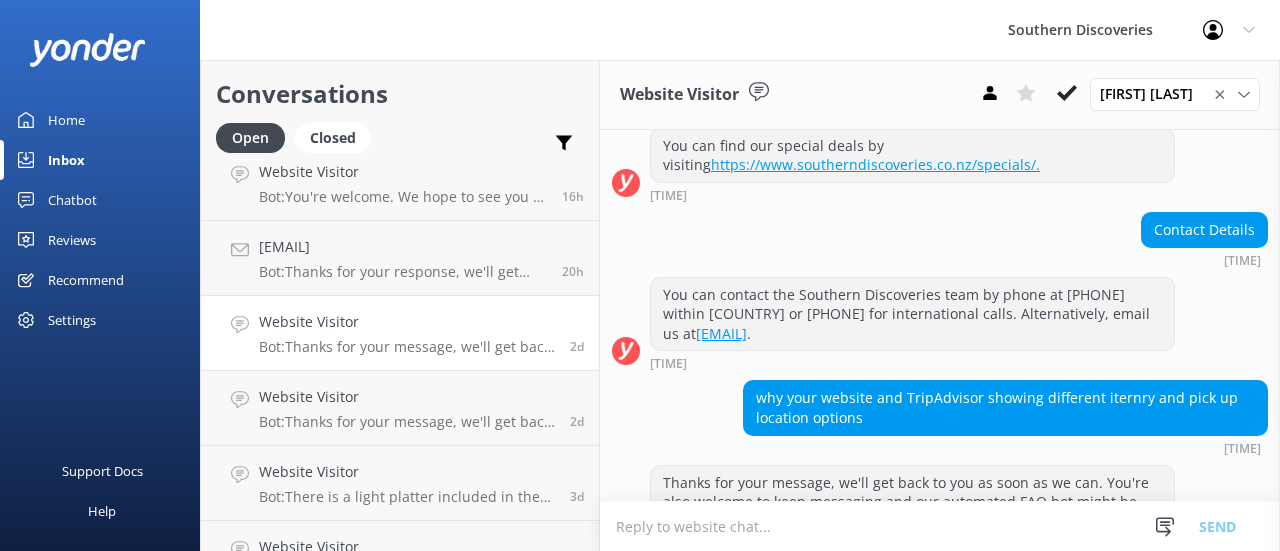 scroll, scrollTop: 270, scrollLeft: 0, axis: vertical 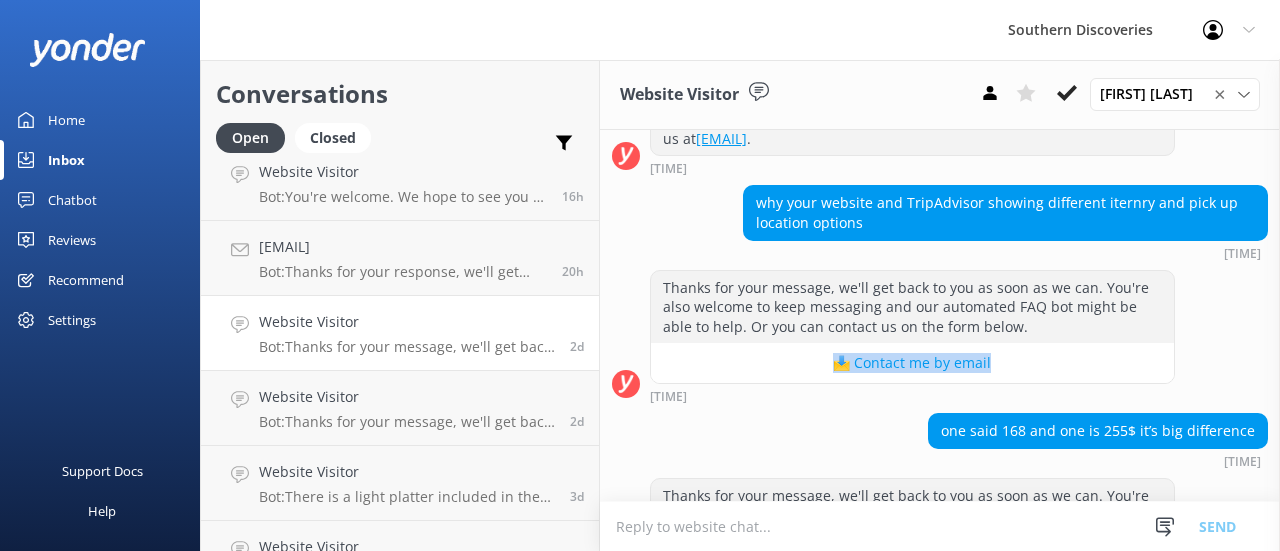 drag, startPoint x: 1262, startPoint y: 337, endPoint x: 1263, endPoint y: 379, distance: 42.0119 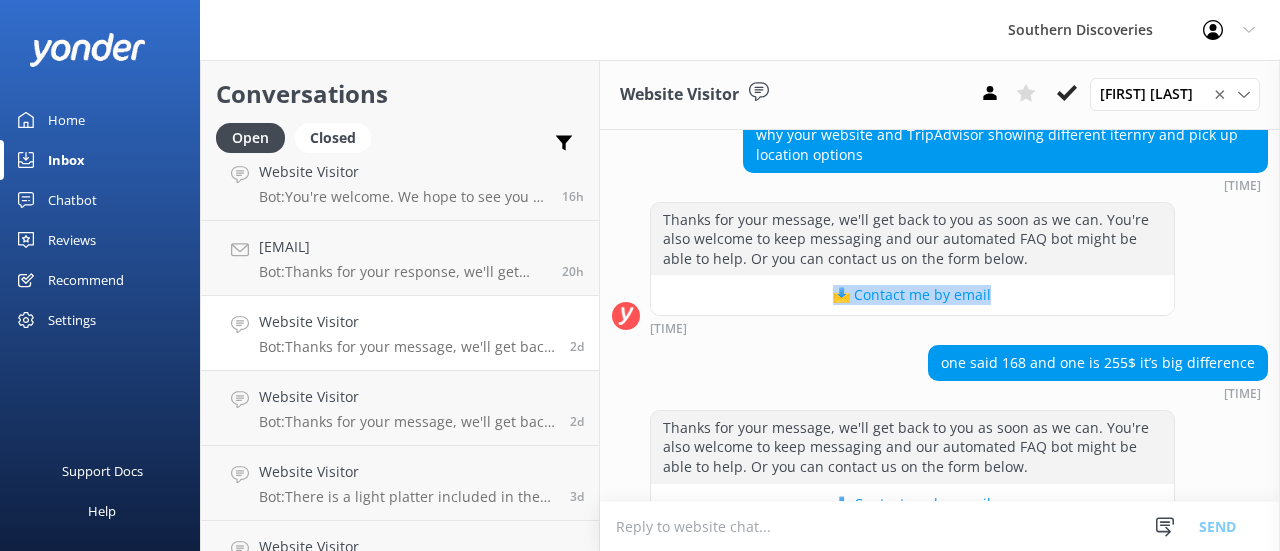scroll, scrollTop: 524, scrollLeft: 0, axis: vertical 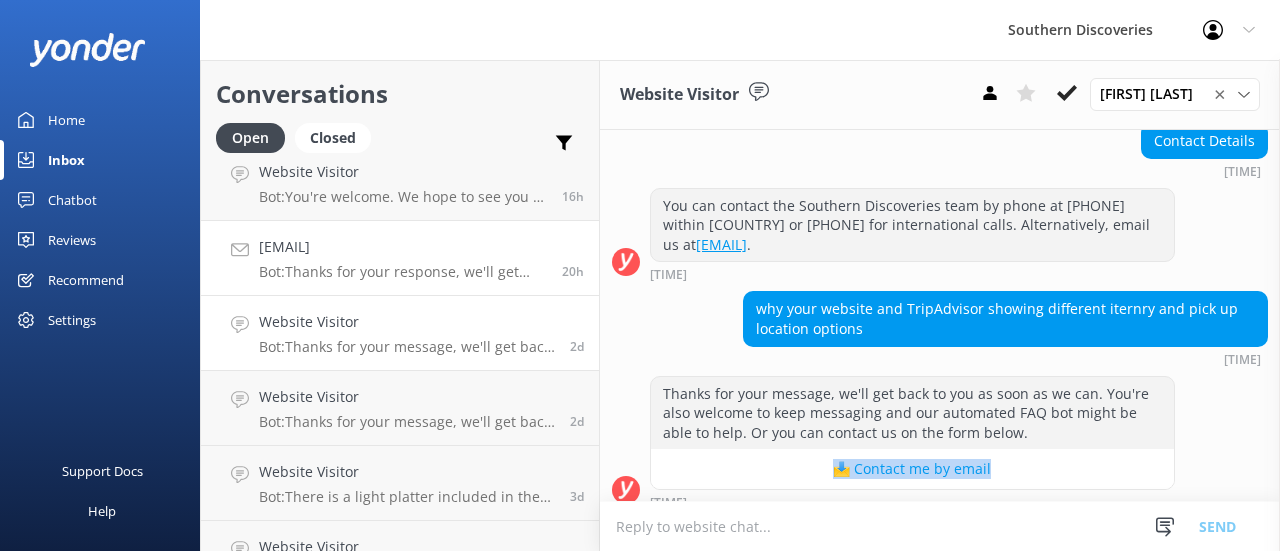 click on "[EMAIL]" at bounding box center (403, 247) 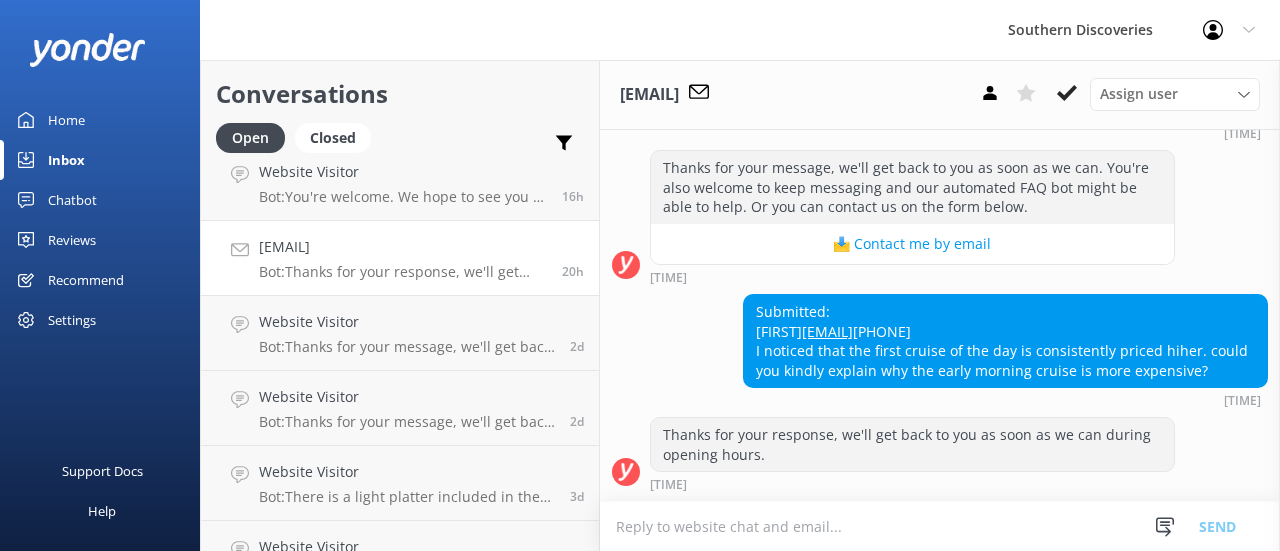 scroll, scrollTop: 447, scrollLeft: 0, axis: vertical 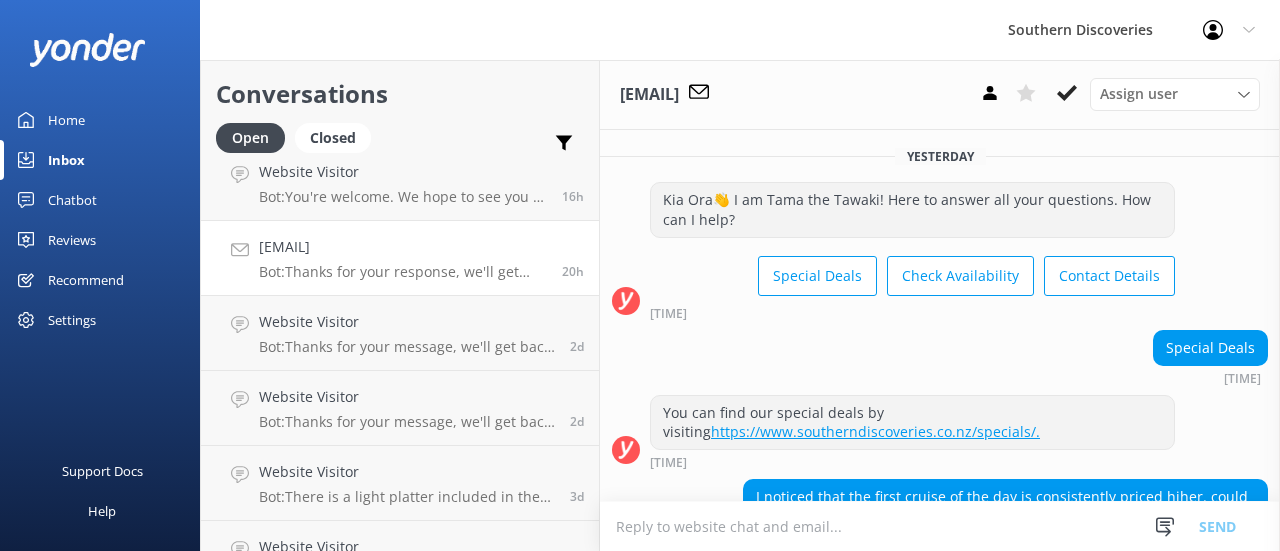 drag, startPoint x: 1264, startPoint y: 187, endPoint x: 1266, endPoint y: 227, distance: 40.04997 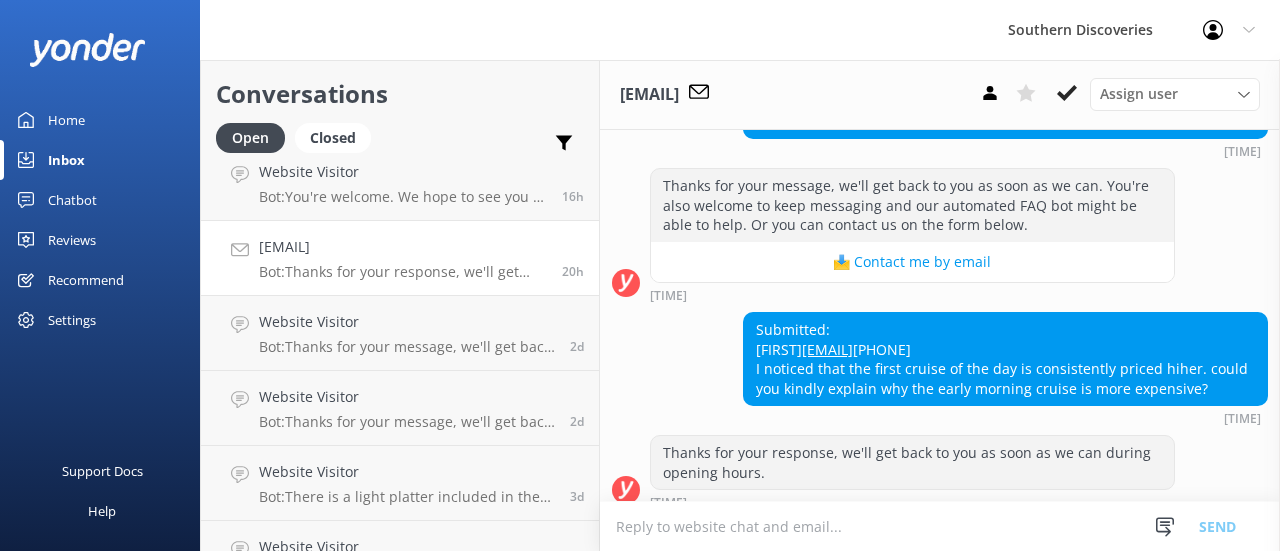 scroll, scrollTop: 447, scrollLeft: 0, axis: vertical 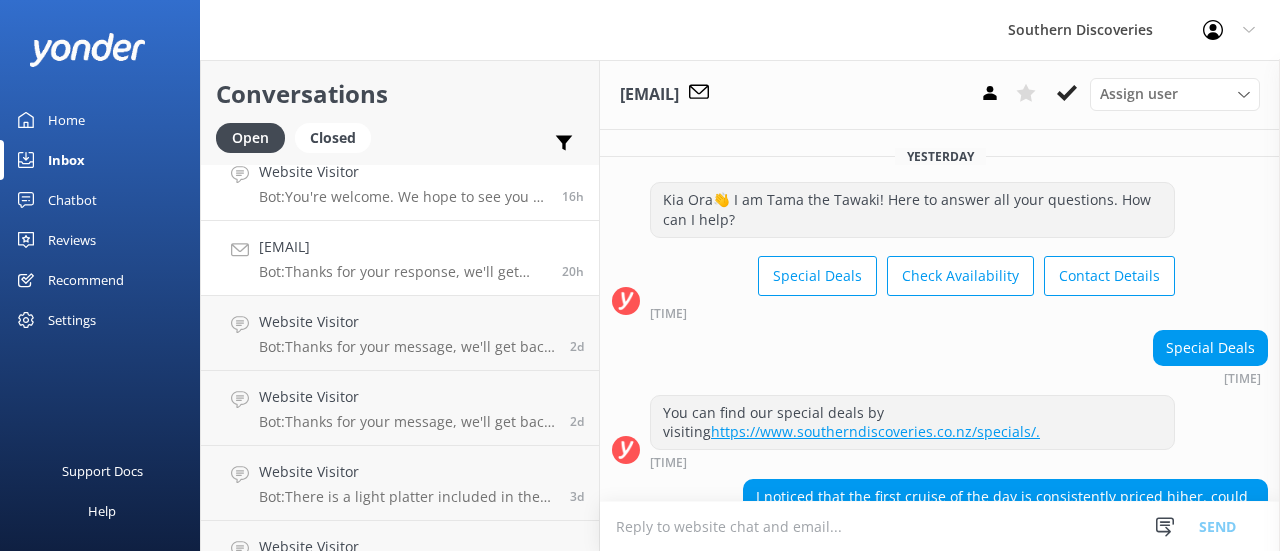 click on "Website Visitor Bot:  You're welcome. We hope to see you at Southern Discoveries soon! [NUMBER]h" at bounding box center [400, 183] 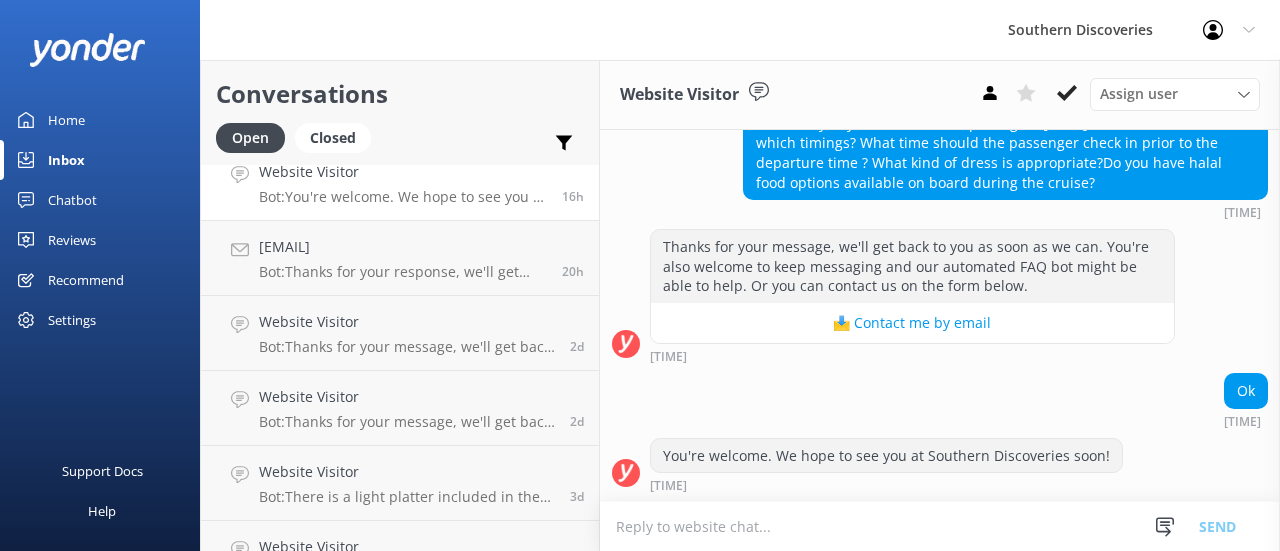 scroll, scrollTop: 761, scrollLeft: 0, axis: vertical 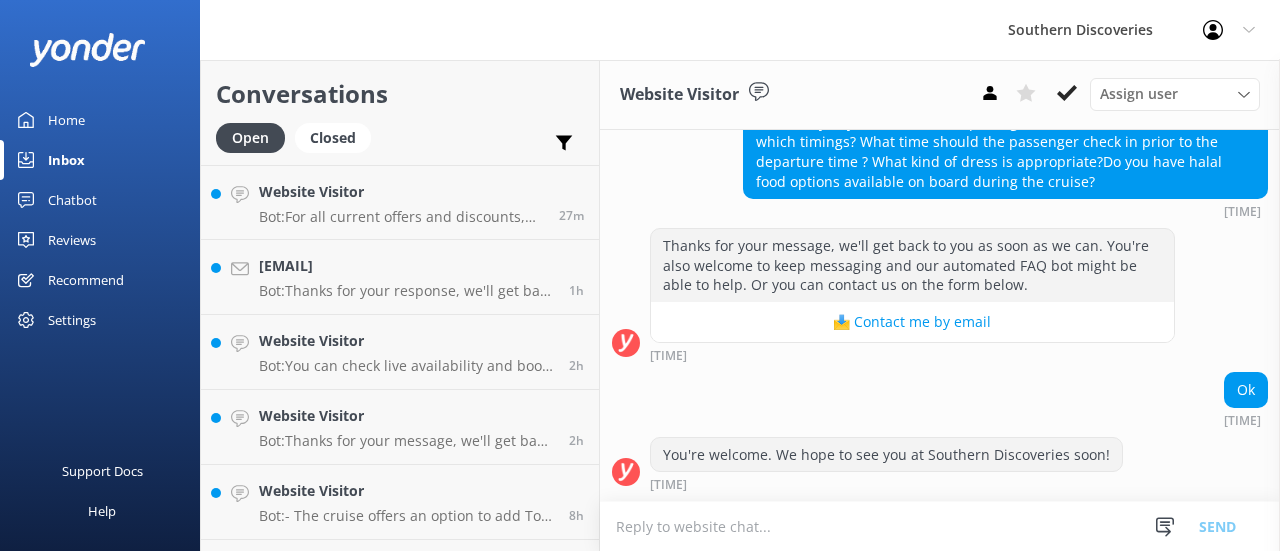 drag, startPoint x: 1263, startPoint y: 423, endPoint x: 1266, endPoint y: 305, distance: 118.03813 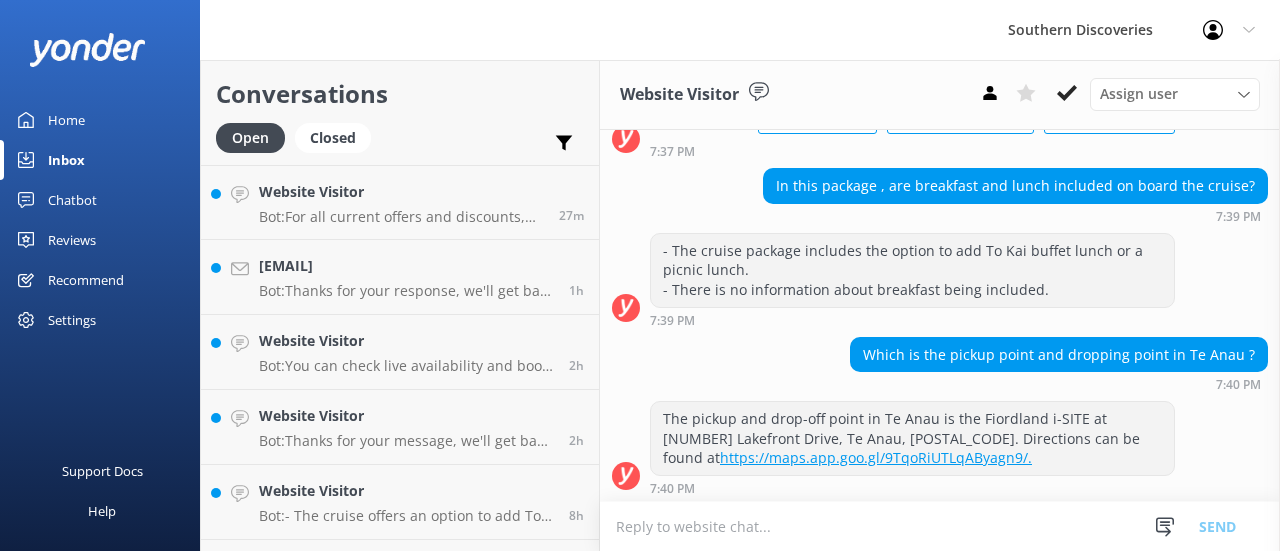 scroll, scrollTop: 0, scrollLeft: 0, axis: both 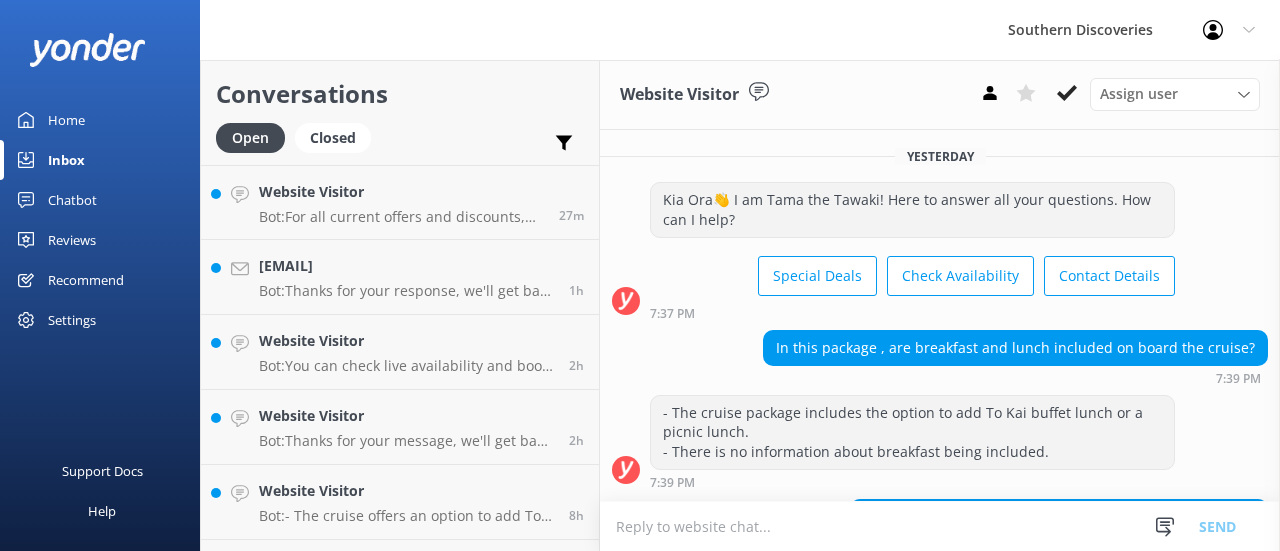 click on "Inbox" at bounding box center (66, 160) 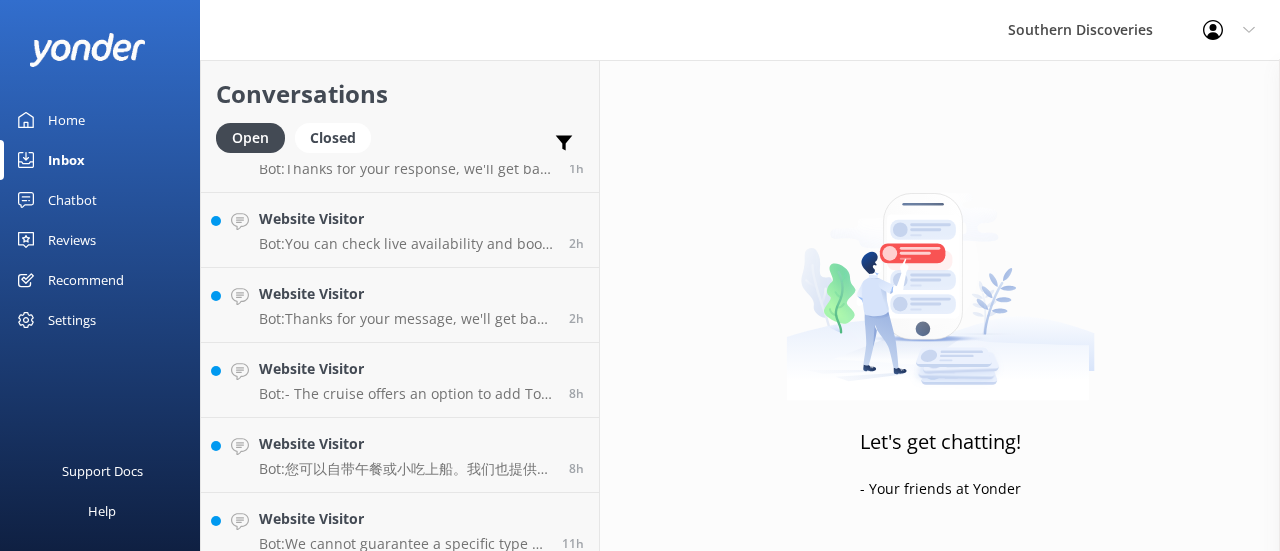 scroll, scrollTop: 0, scrollLeft: 0, axis: both 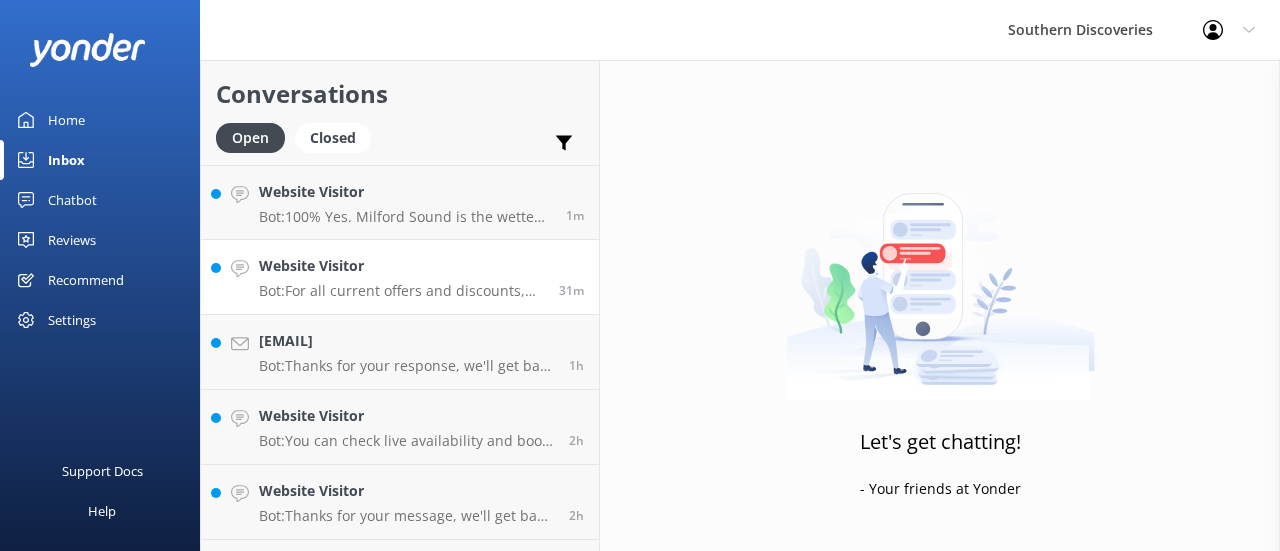 click on "Bot:  For all current offers and discounts, including any early booking promotions, please check out our Specials page here: https://www.southerndiscoveries.co.nz/specials/." at bounding box center [401, 291] 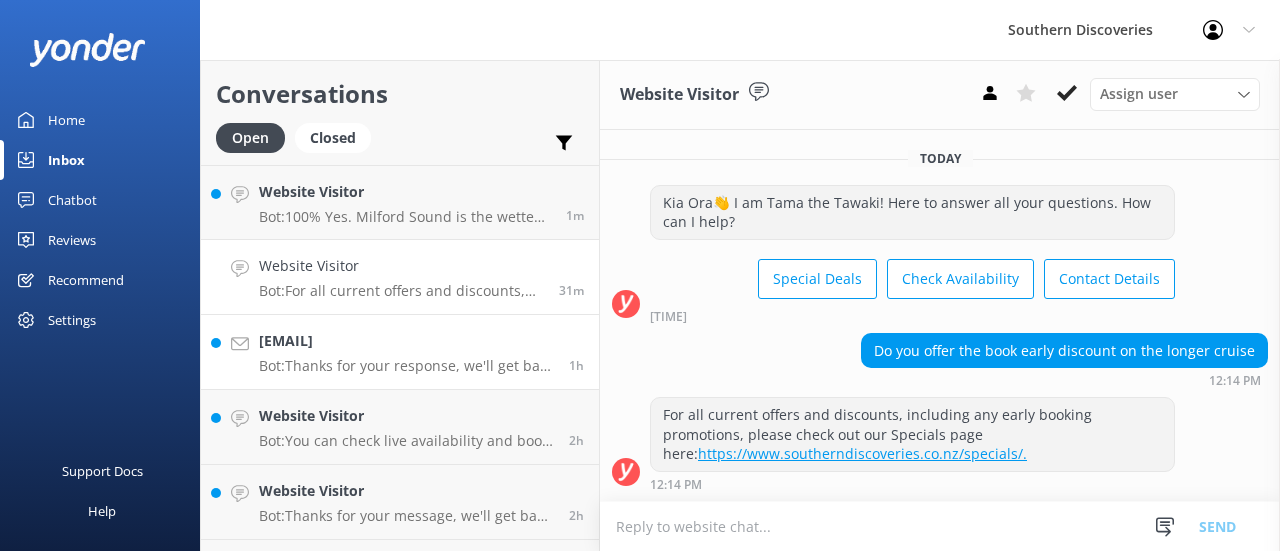 click on "[EMAIL]" at bounding box center [406, 341] 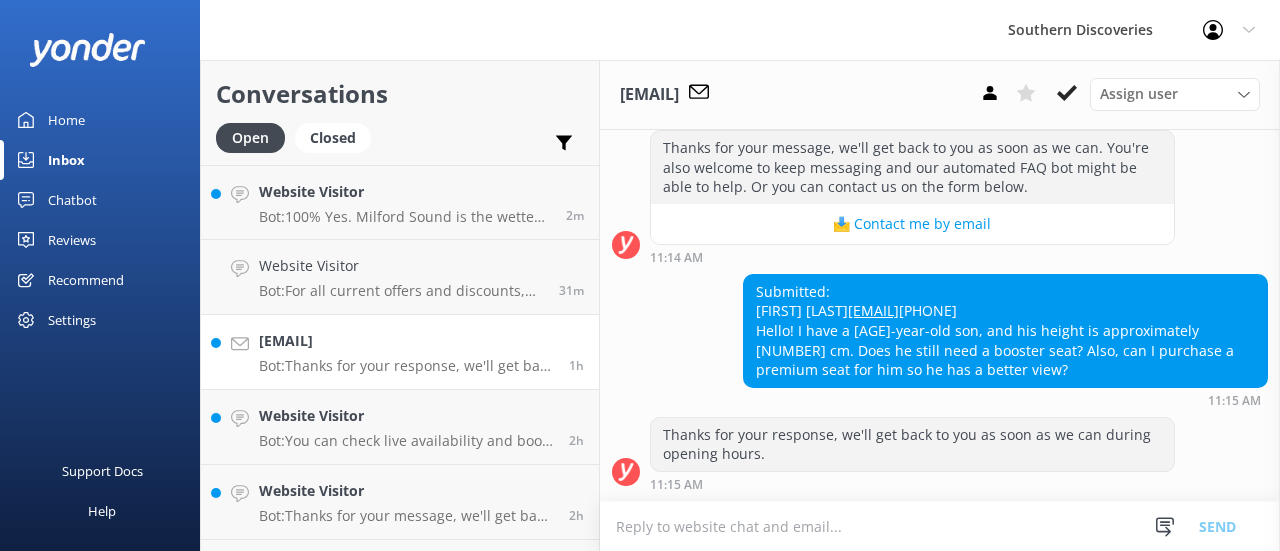 scroll, scrollTop: 338, scrollLeft: 0, axis: vertical 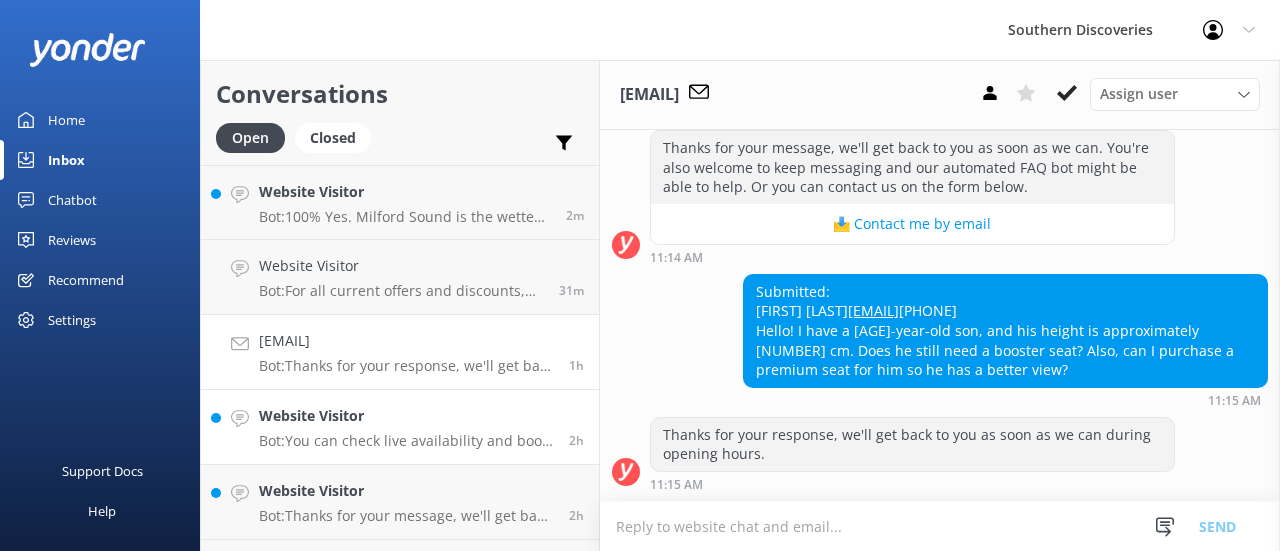 click on "Website Visitor" at bounding box center (406, 416) 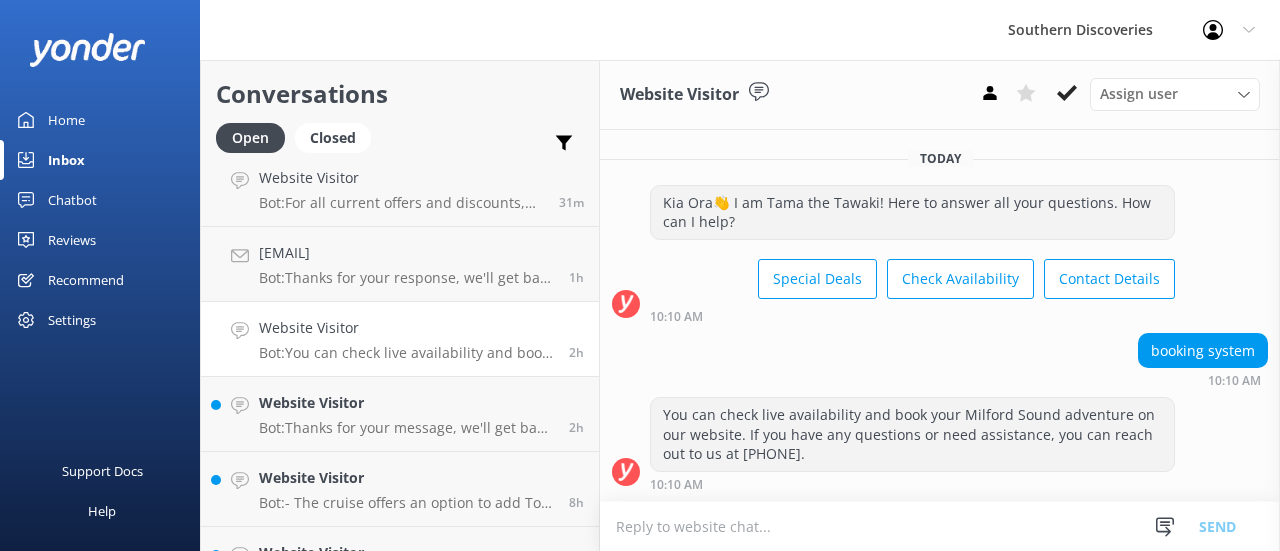 scroll, scrollTop: 95, scrollLeft: 0, axis: vertical 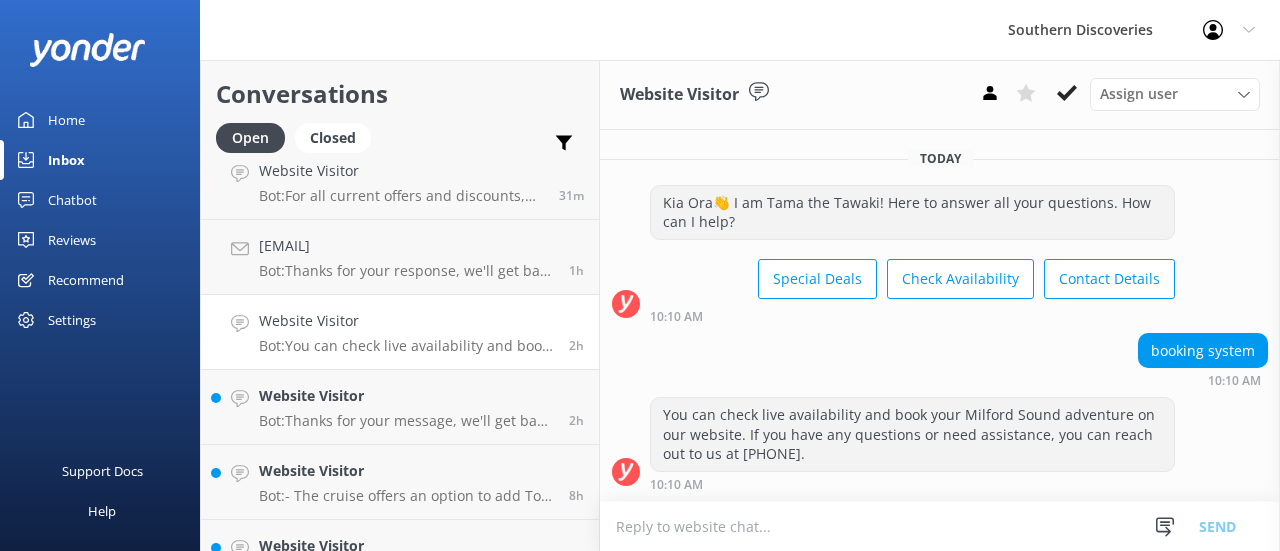 click on "Website Visitor Bot:  Thanks for your message, we'll get back to you as soon as we can. You're also welcome to keep messaging and our automated FAQ bot might be able to help. Or you can contact us on the form below" at bounding box center (406, 407) 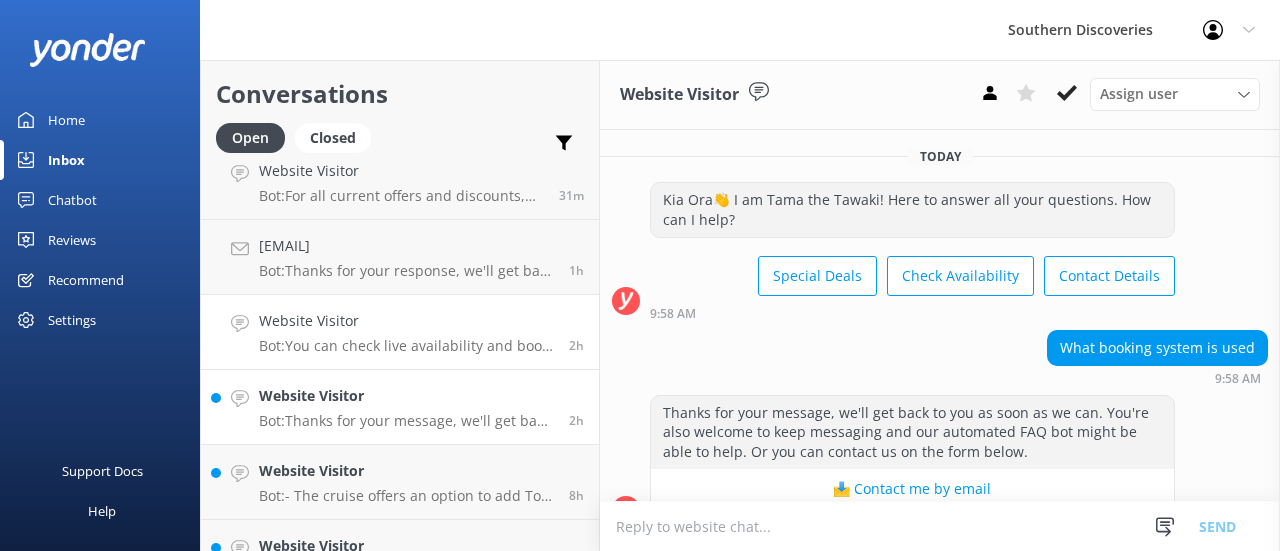scroll, scrollTop: 34, scrollLeft: 0, axis: vertical 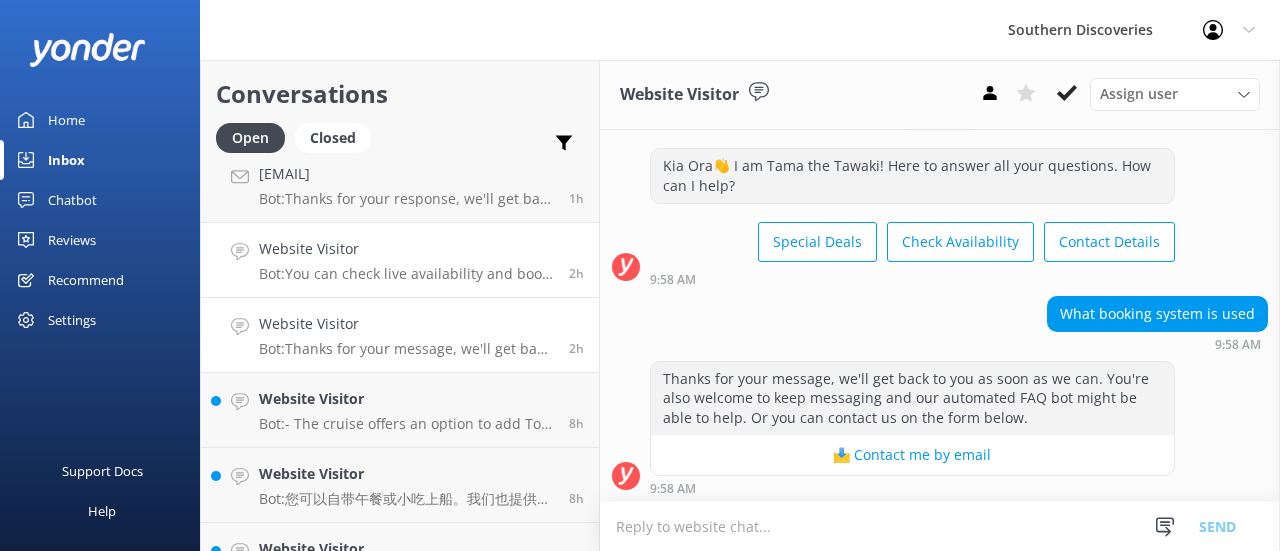 click on "Website Visitor Bot:  - The cruise offers an option to add To Kai buffet lunch or a picnic lunch.
- The Queenstown Wine Tour includes a light platter, with an option for gluten-free if you call reservations at least [NUMBER] hours in advance." at bounding box center (406, 410) 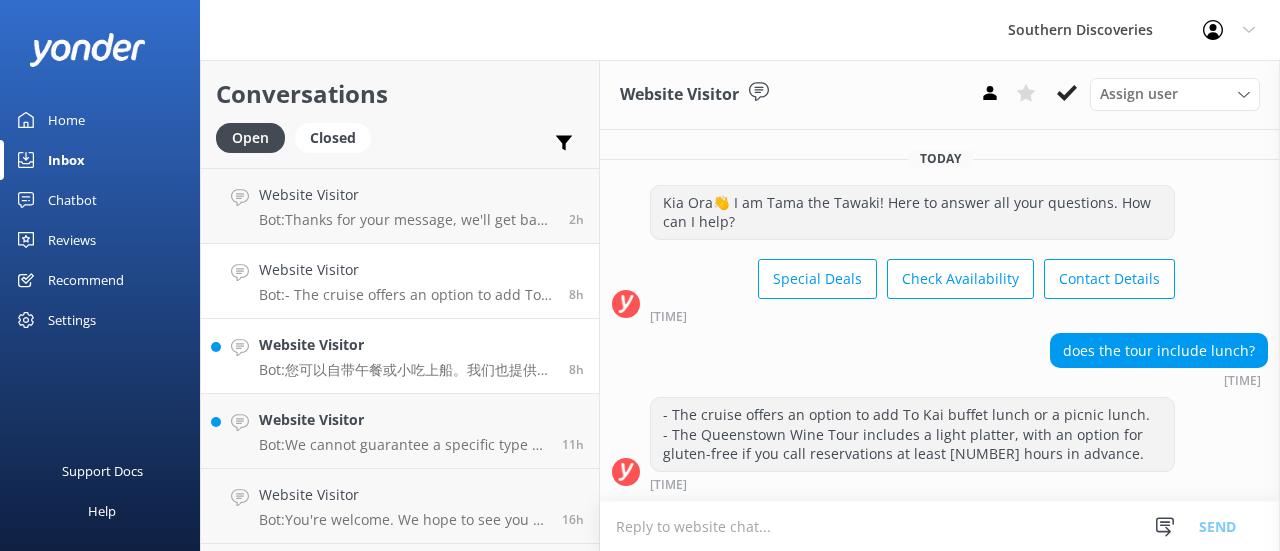scroll, scrollTop: 298, scrollLeft: 0, axis: vertical 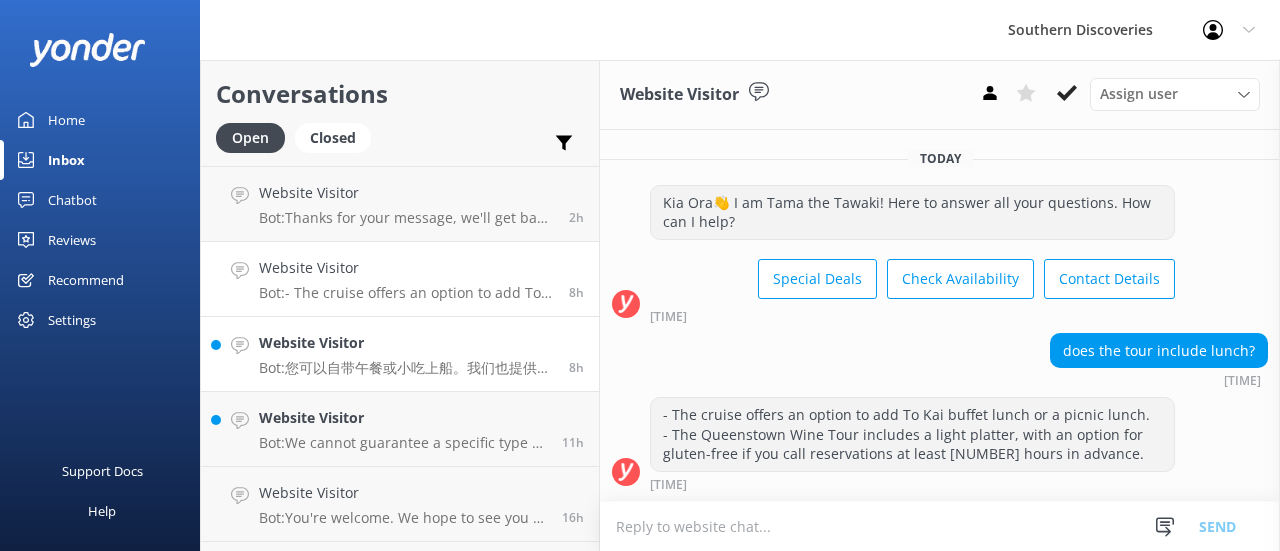 click on "Website Visitor Bot: We cannot guarantee a specific type of vessel for your cruise, as this may change based on operational needs. The number of passengers for each departure can vary depending on the vessel in use. 11h" at bounding box center [400, 429] 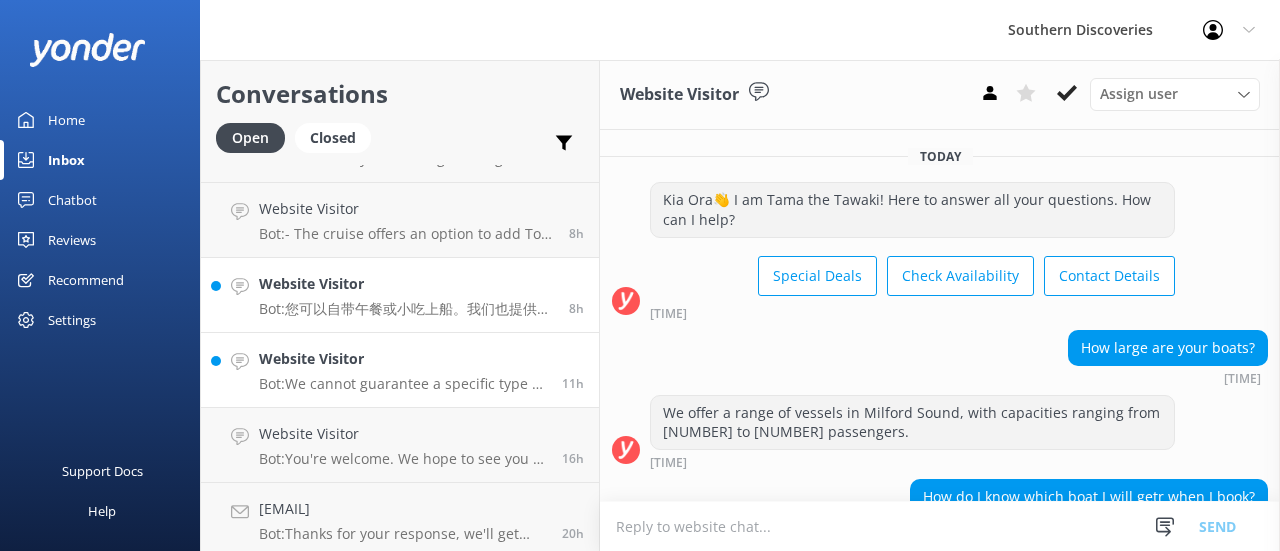 scroll, scrollTop: 360, scrollLeft: 0, axis: vertical 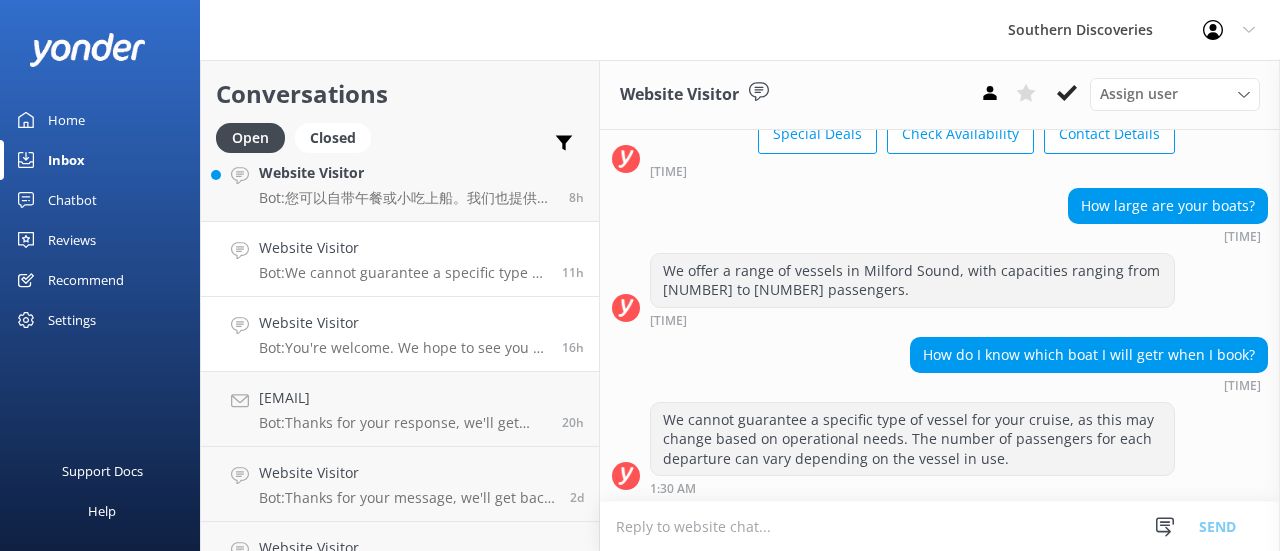 click on "Website Visitor" at bounding box center [403, 323] 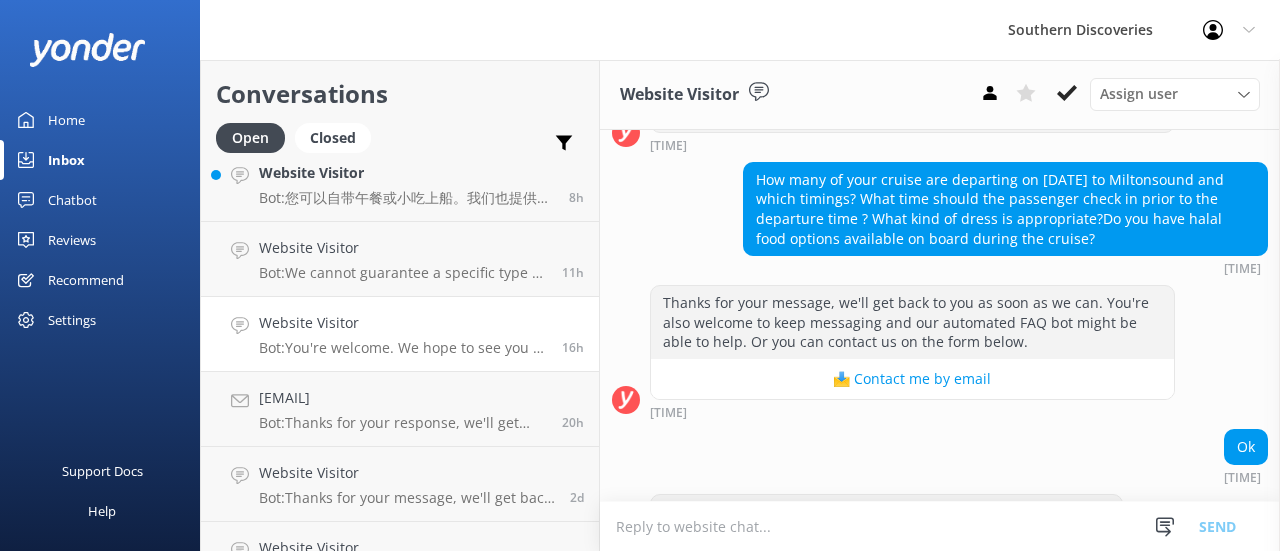 scroll, scrollTop: 692, scrollLeft: 0, axis: vertical 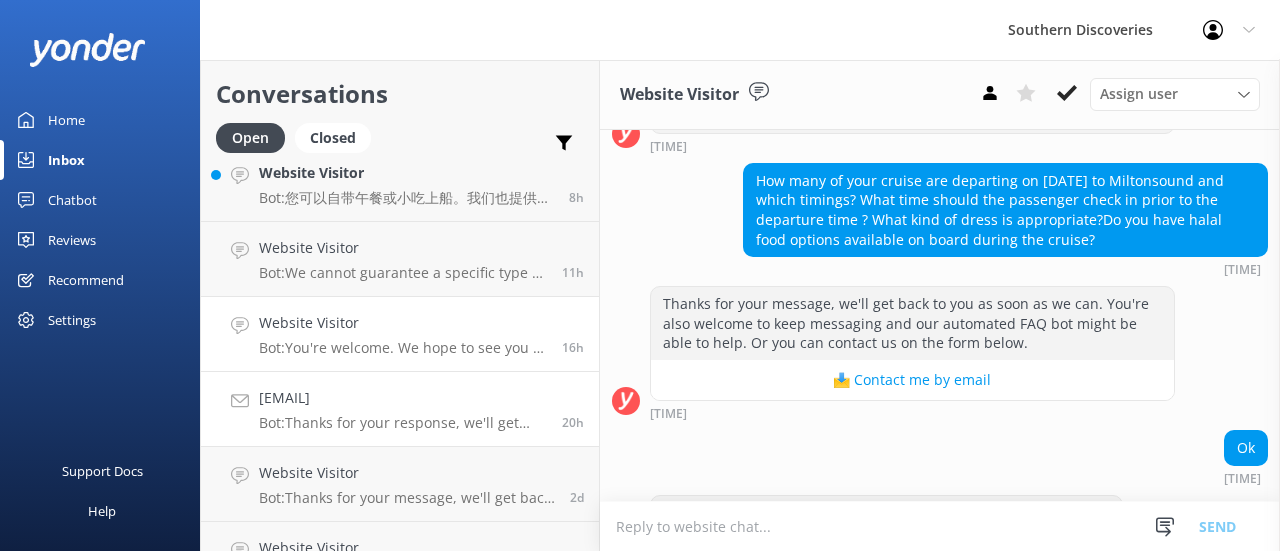 click on "[EMAIL]" at bounding box center (403, 398) 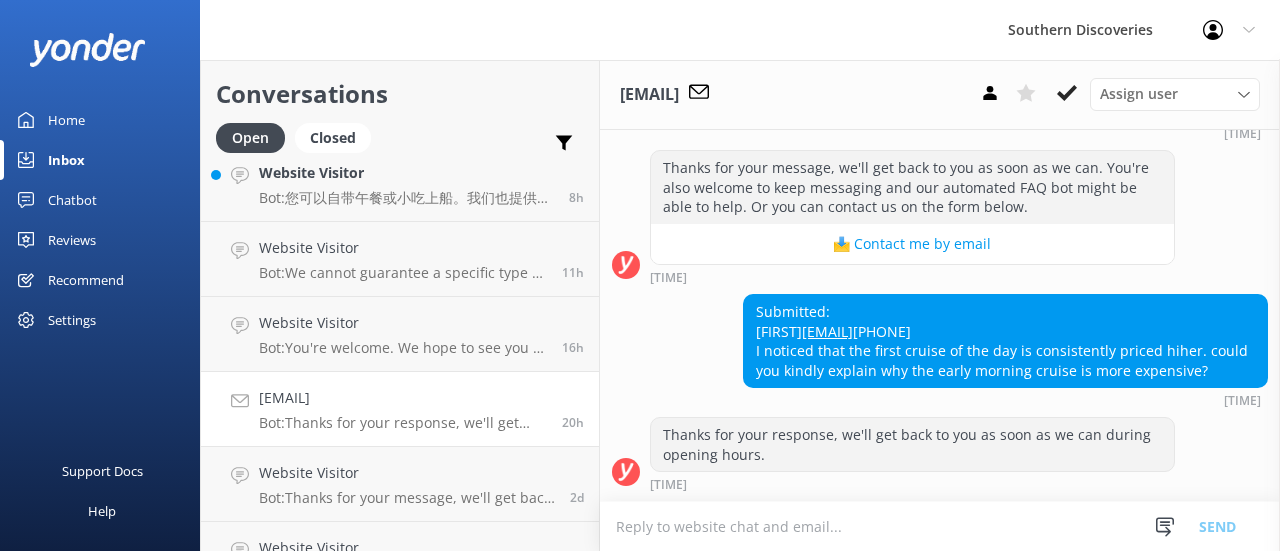 scroll, scrollTop: 447, scrollLeft: 0, axis: vertical 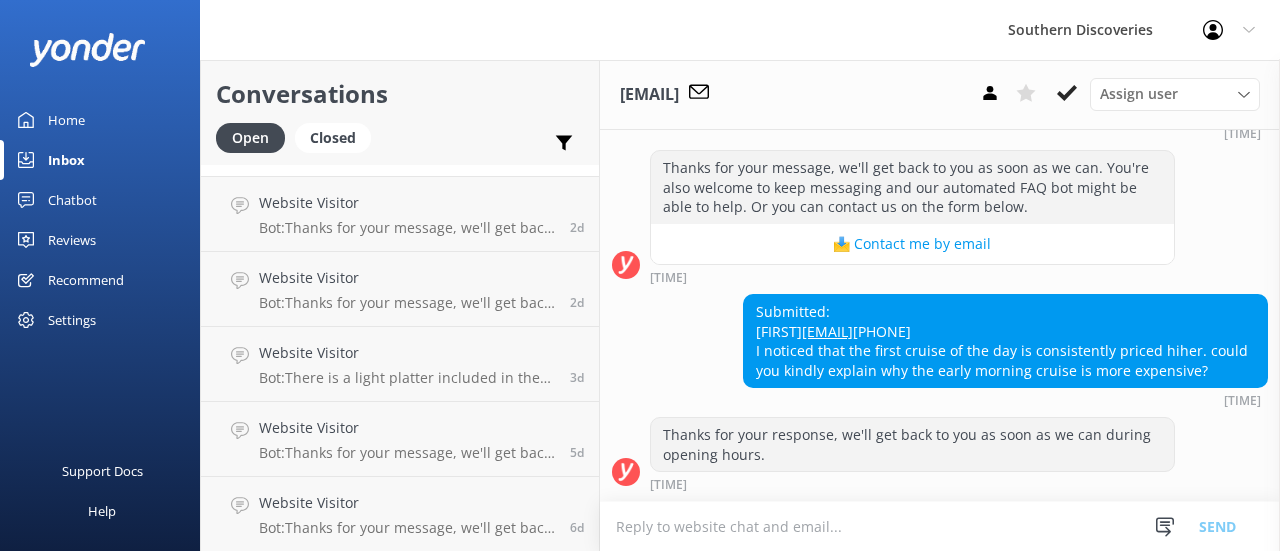 click on "Chatbot" at bounding box center (100, 200) 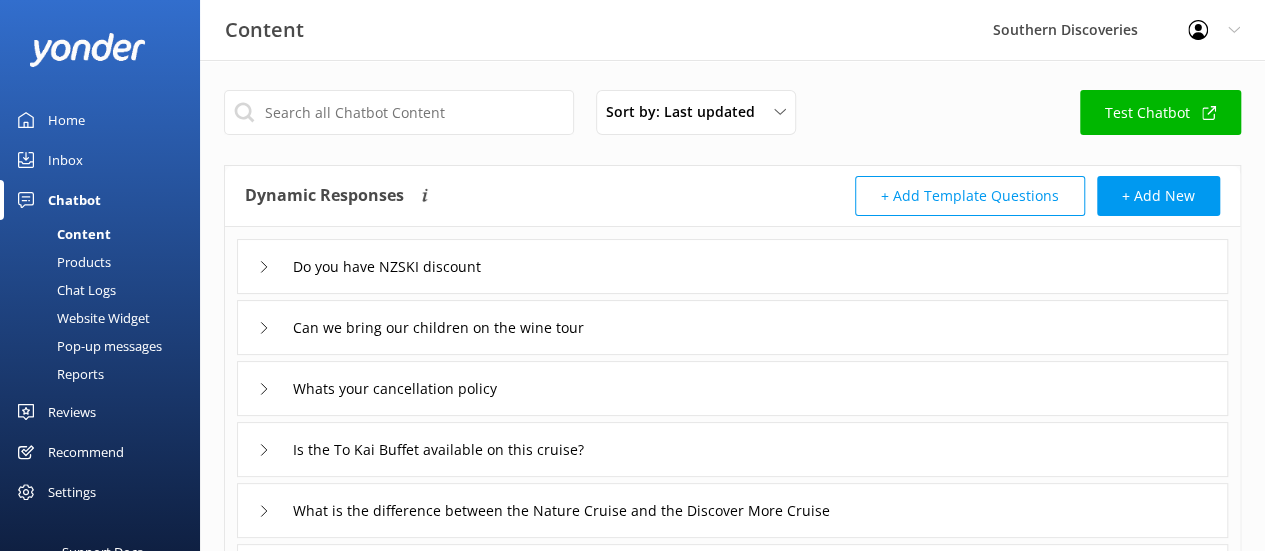 click on "Content" at bounding box center [61, 234] 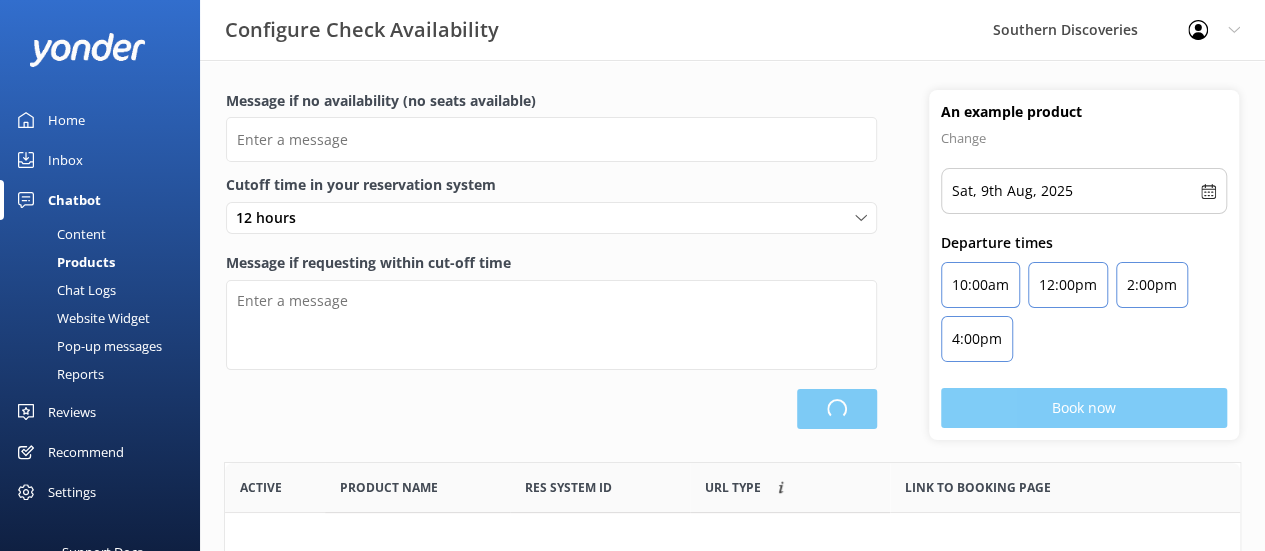 type on "It looks like there are no seats available on that day—could you please check for an alternative date?" 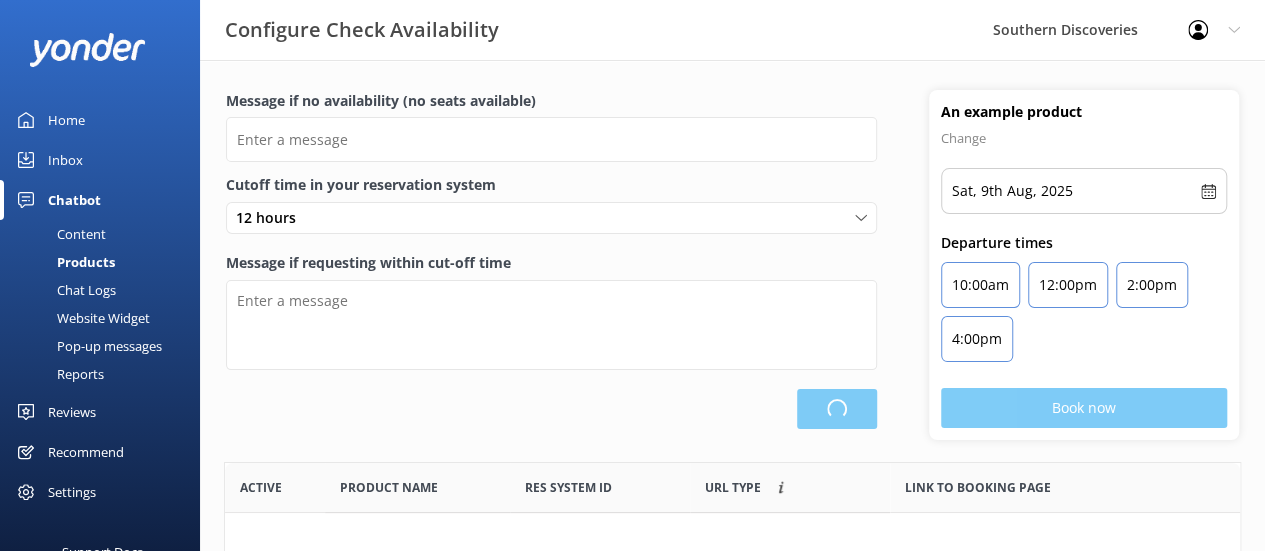 type on "Our online booking system closes [NUMBER] hours prior to departure. Please contact us to check availability and book." 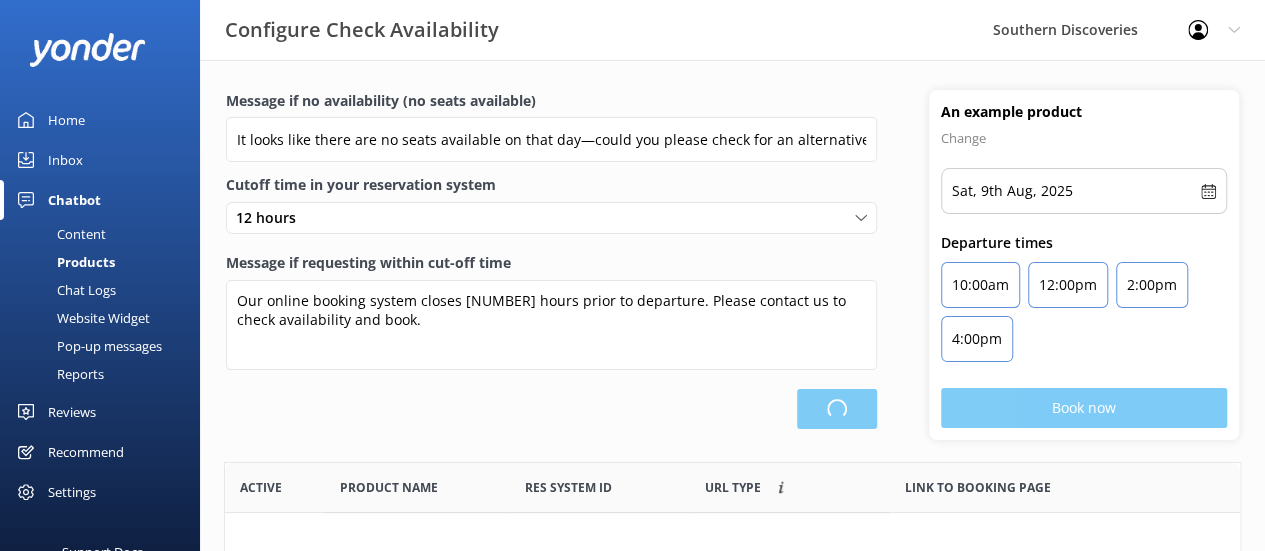 scroll, scrollTop: 16, scrollLeft: 16, axis: both 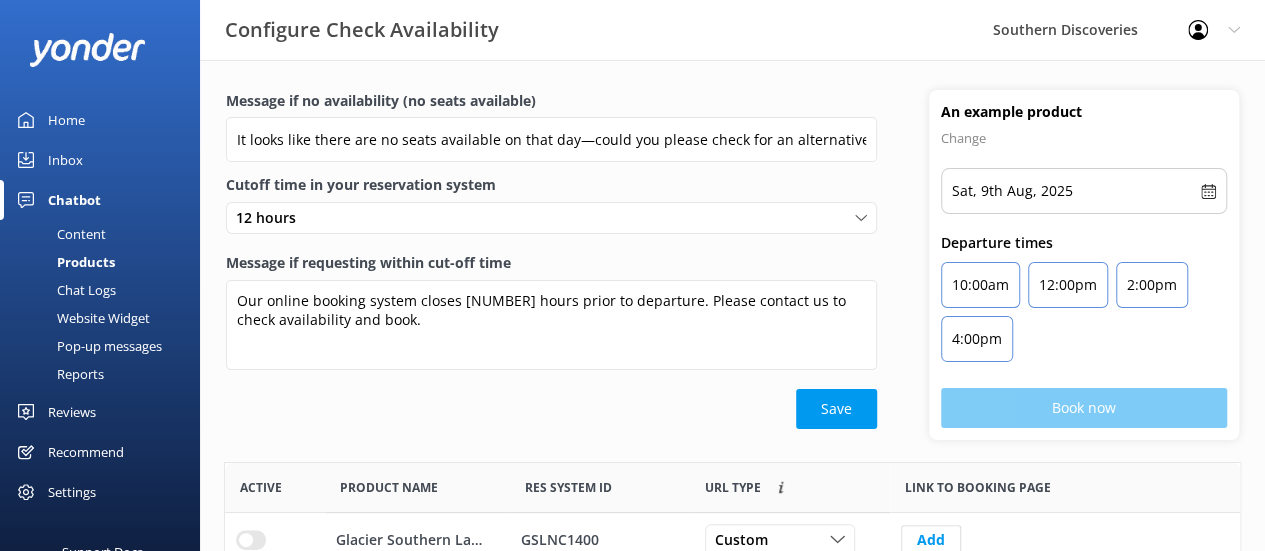 click on "Content" at bounding box center [59, 234] 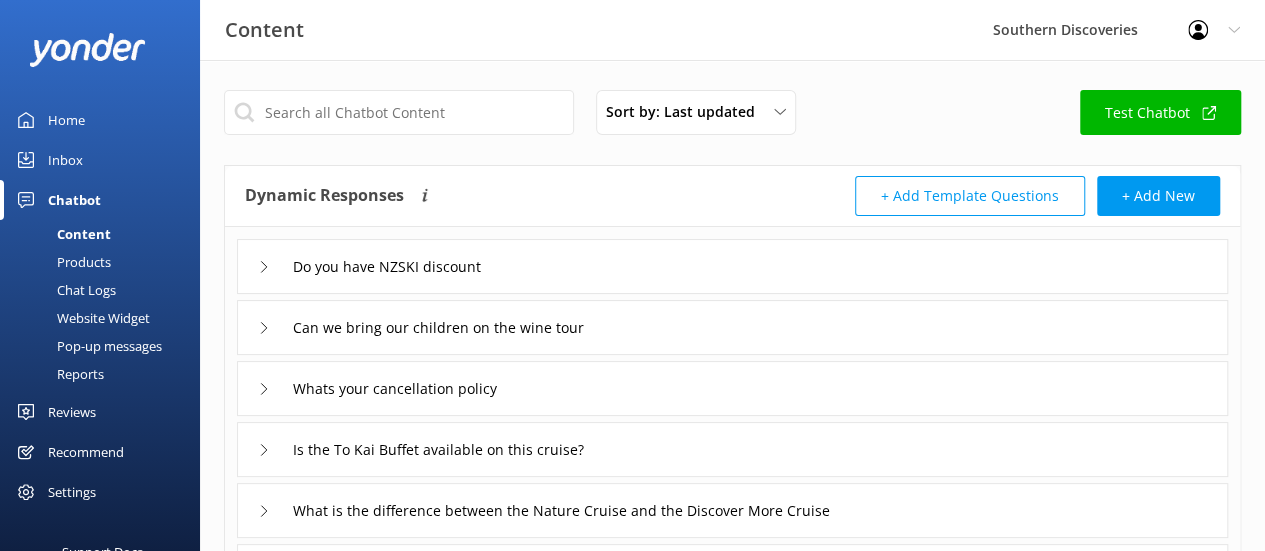 click on "Do you have NZSKI discount" at bounding box center (374, 266) 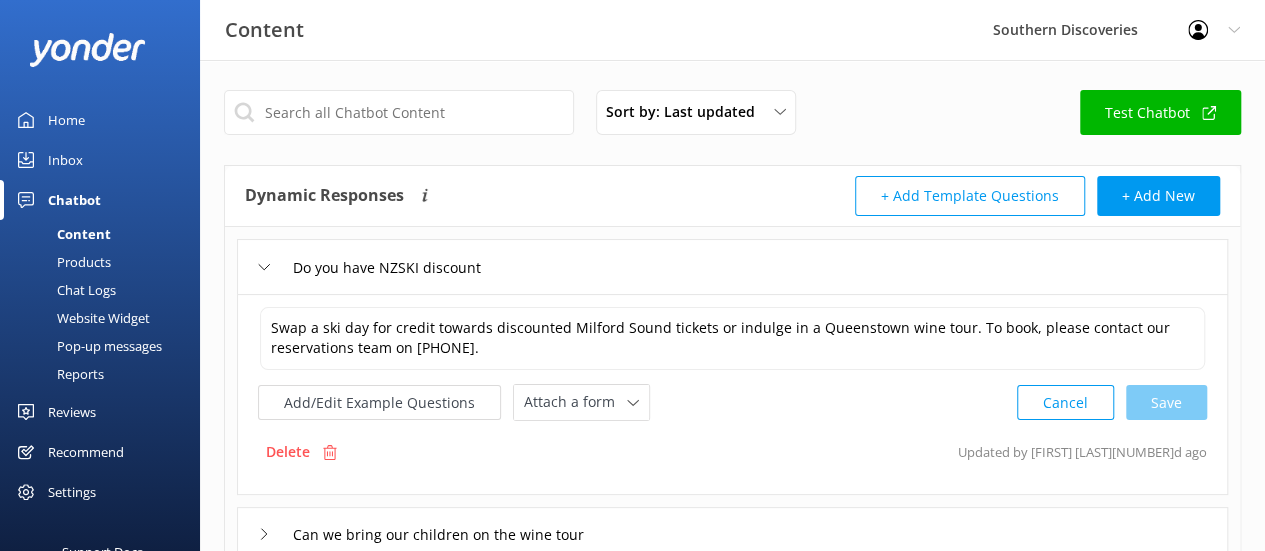 click on "Products" at bounding box center [61, 262] 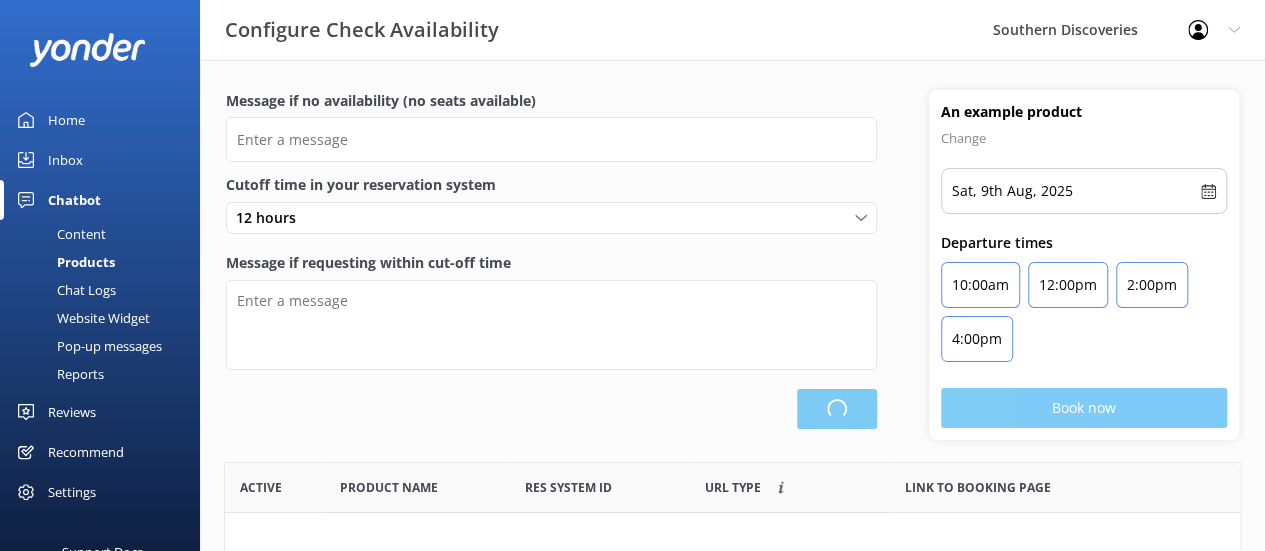 scroll, scrollTop: 16, scrollLeft: 16, axis: both 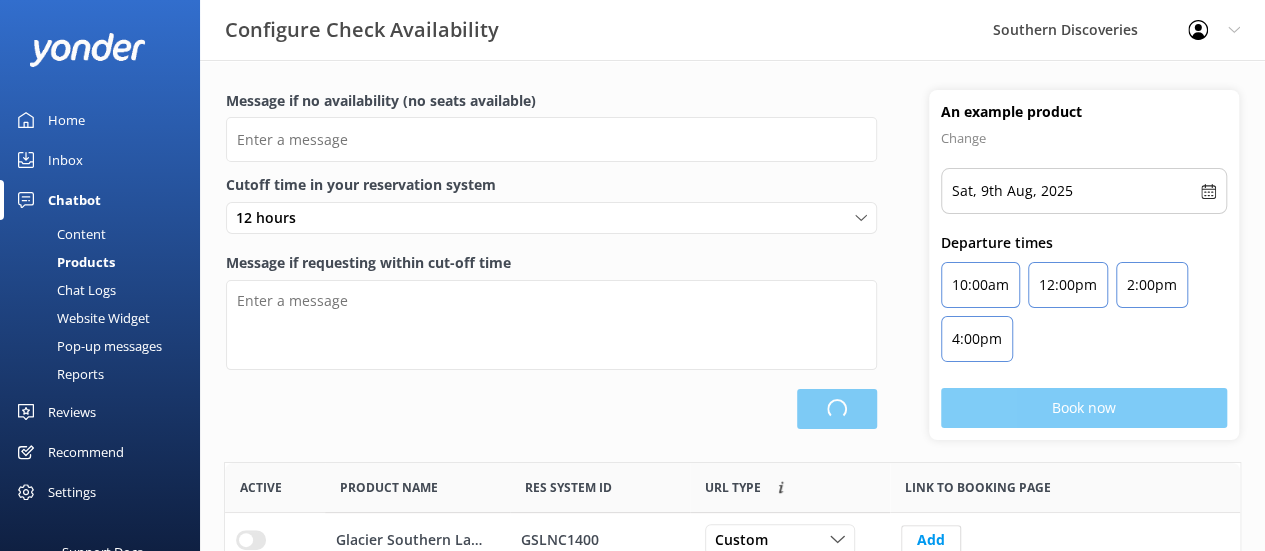 type on "It looks like there are no seats available on that day—could you please check for an alternative date?" 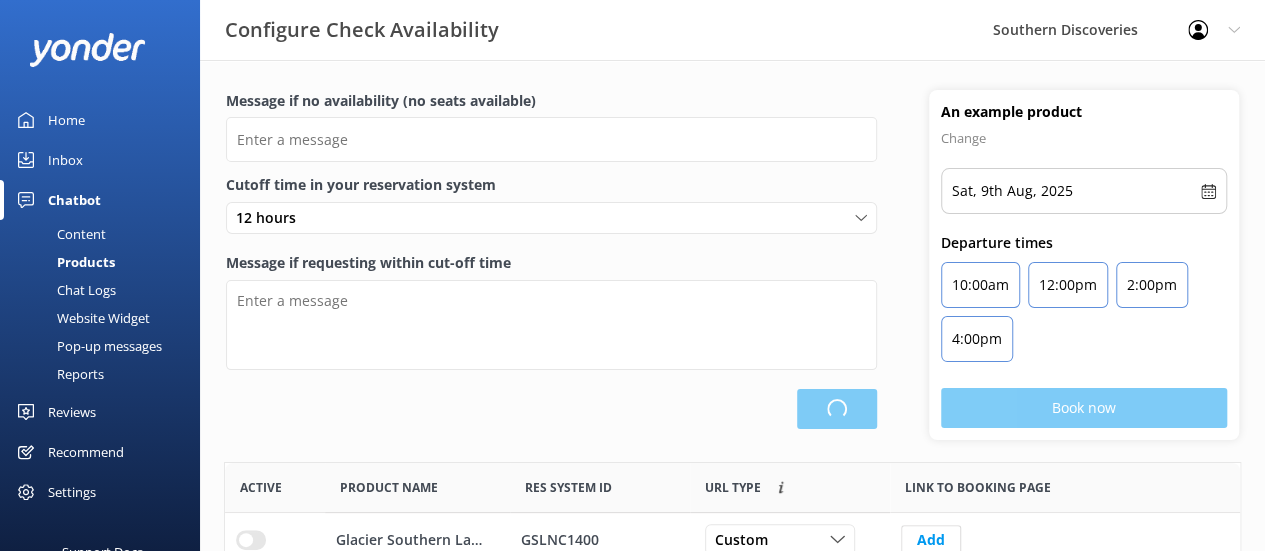 type on "Our online booking system closes [NUMBER] hours prior to departure. Please contact us to check availability and book." 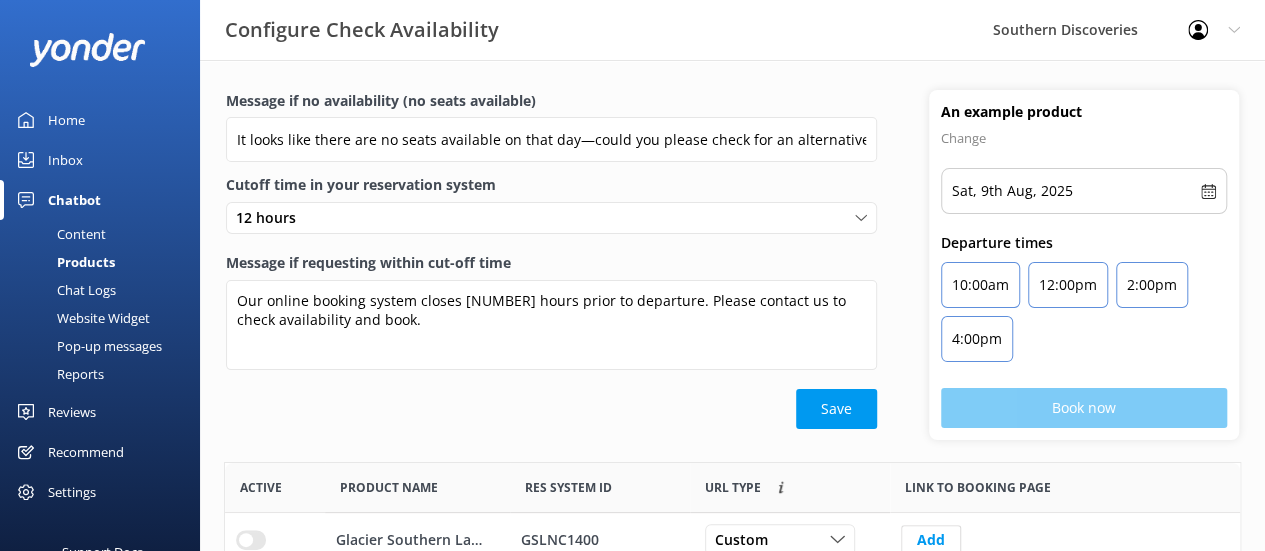 click on "Chat Logs" at bounding box center (64, 290) 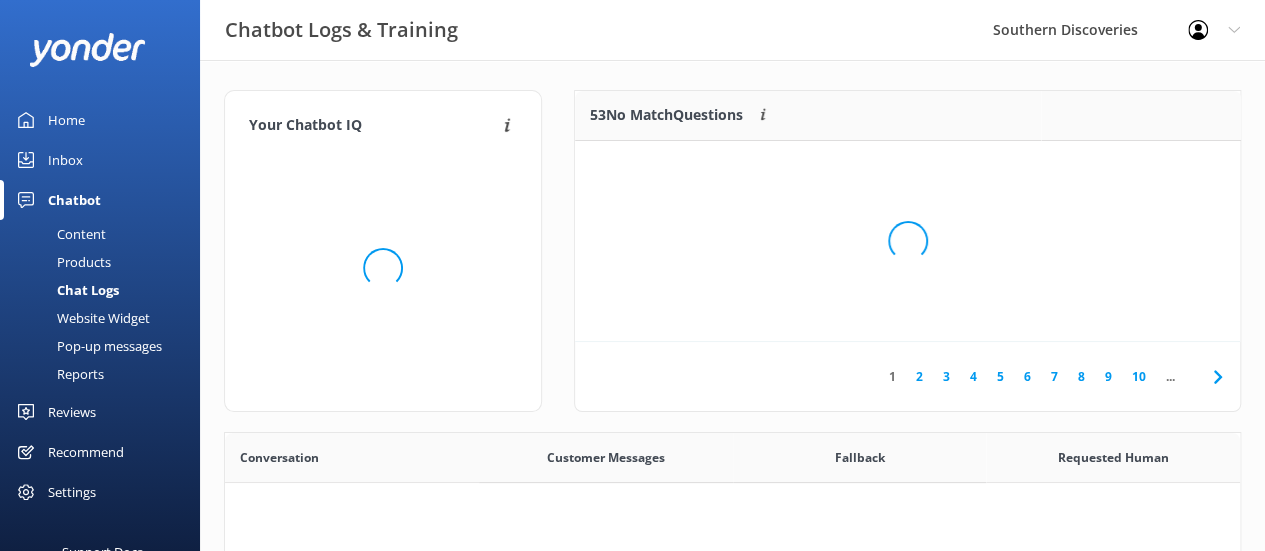 scroll, scrollTop: 16, scrollLeft: 16, axis: both 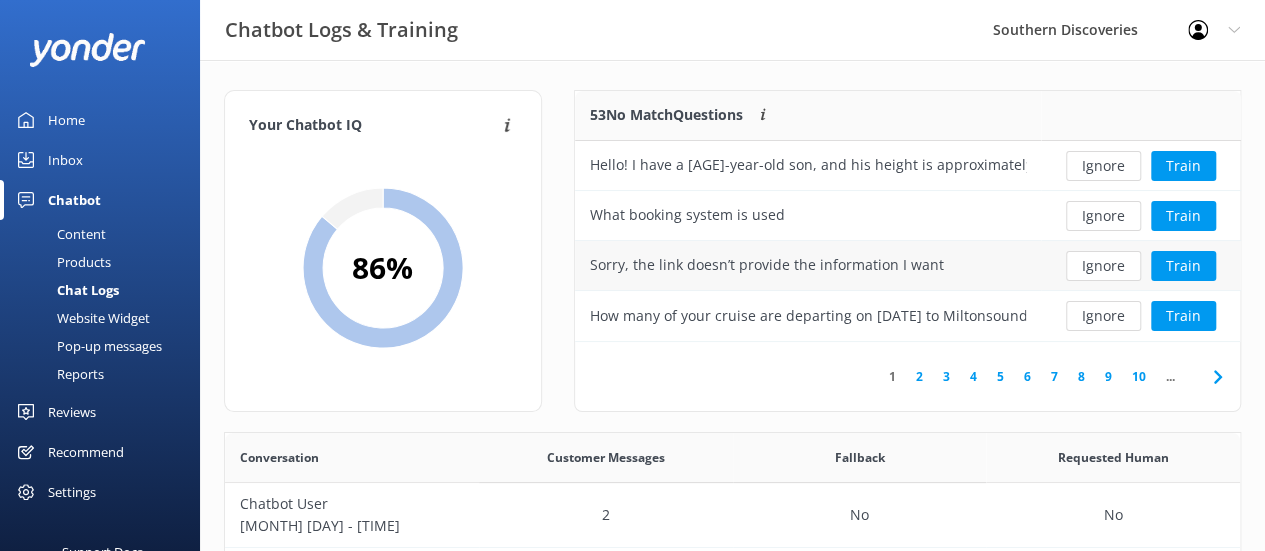click on "Sorry, the link doesn’t provide the information I want" at bounding box center [767, 265] 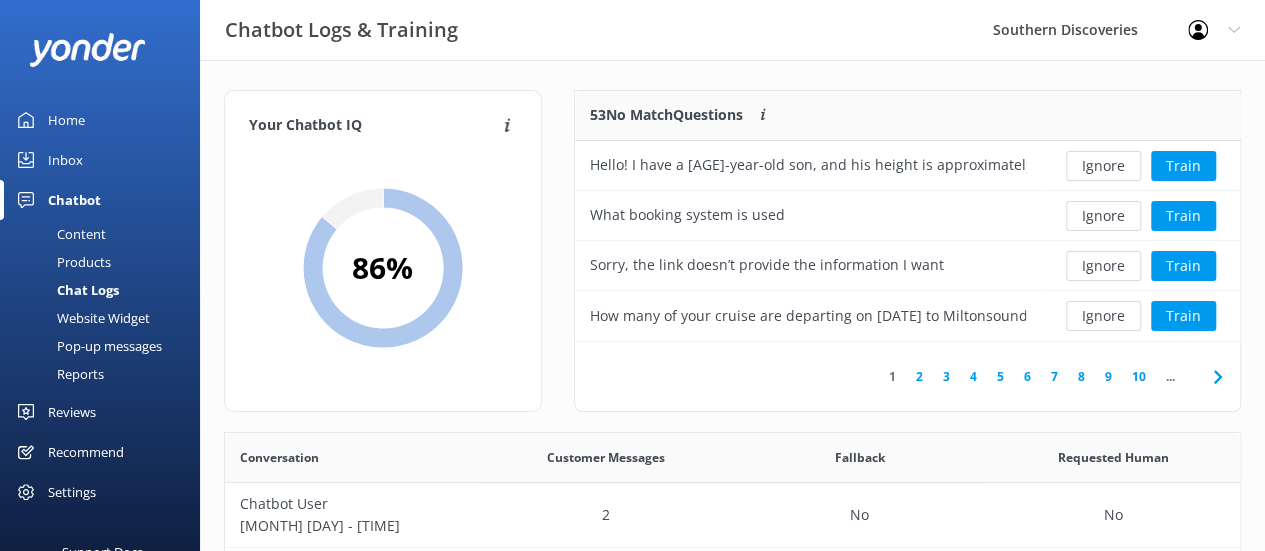 click on "2" at bounding box center (919, 376) 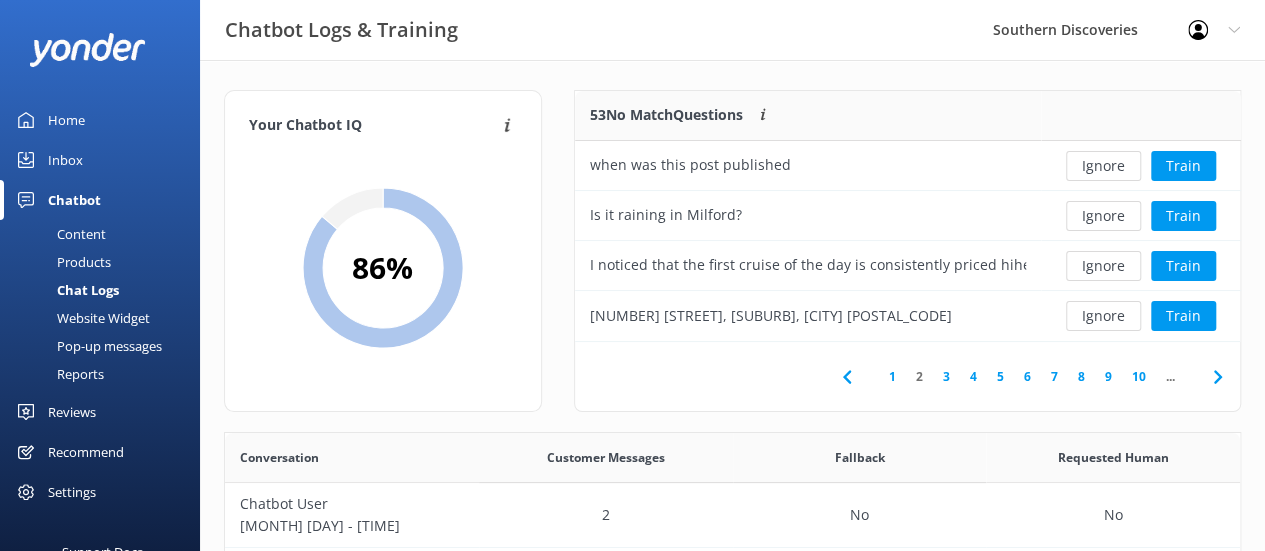 click on "3" at bounding box center [946, 376] 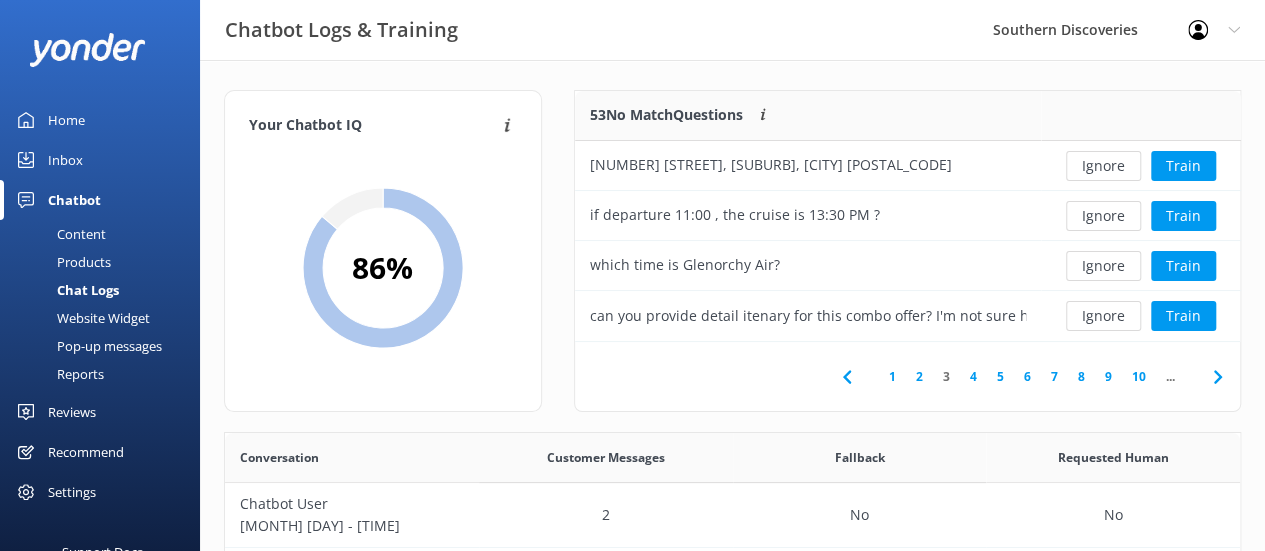 click on "4" at bounding box center [973, 376] 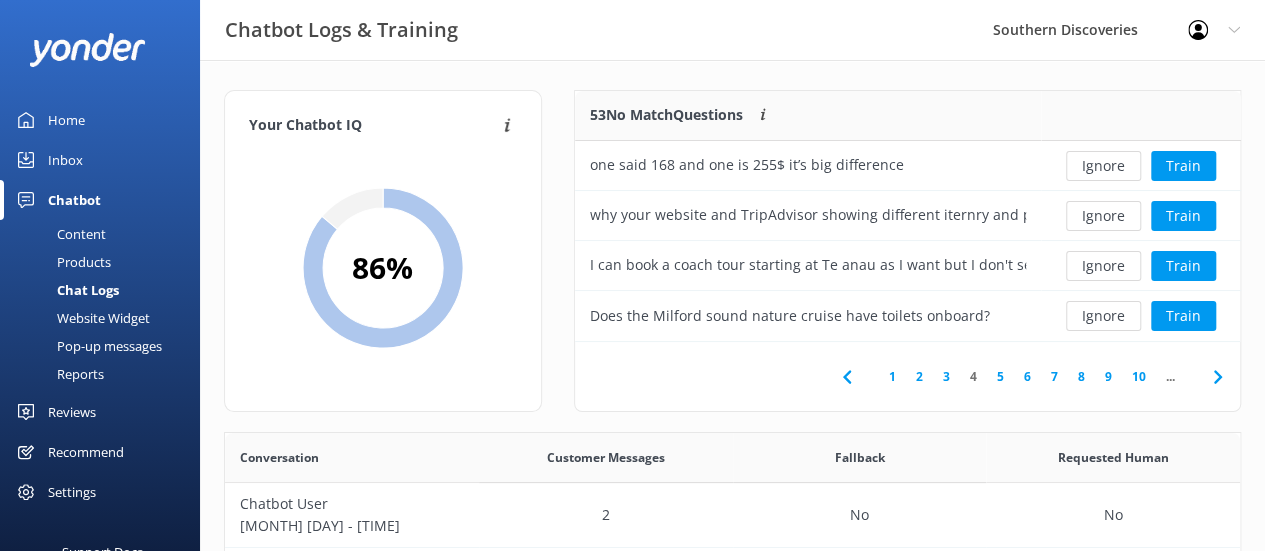 click on "5" at bounding box center (1000, 376) 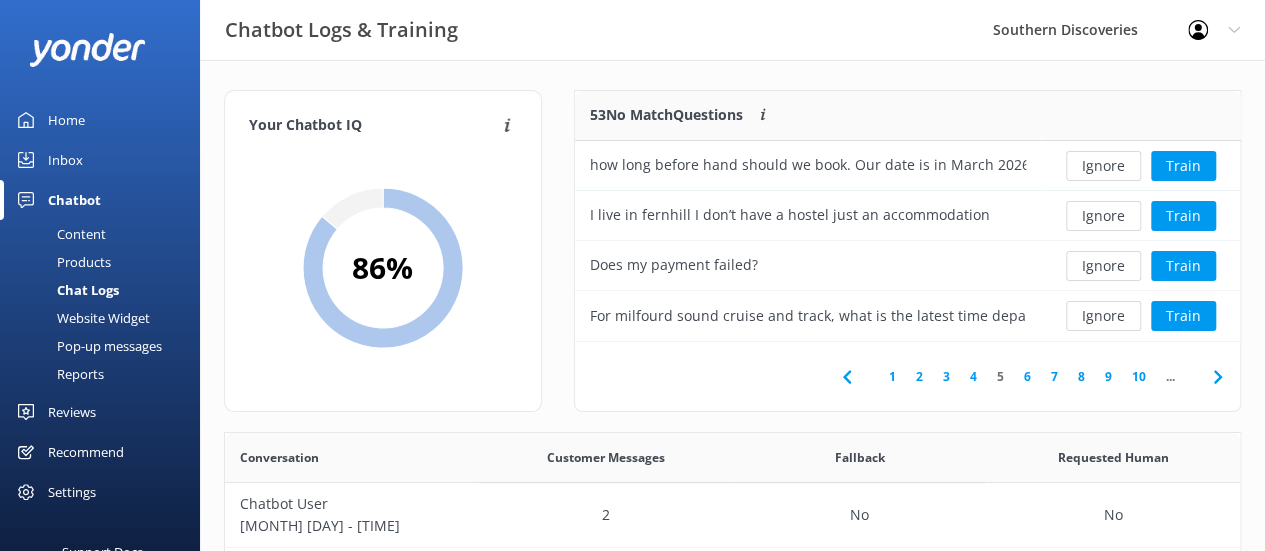click on "6" at bounding box center (1027, 376) 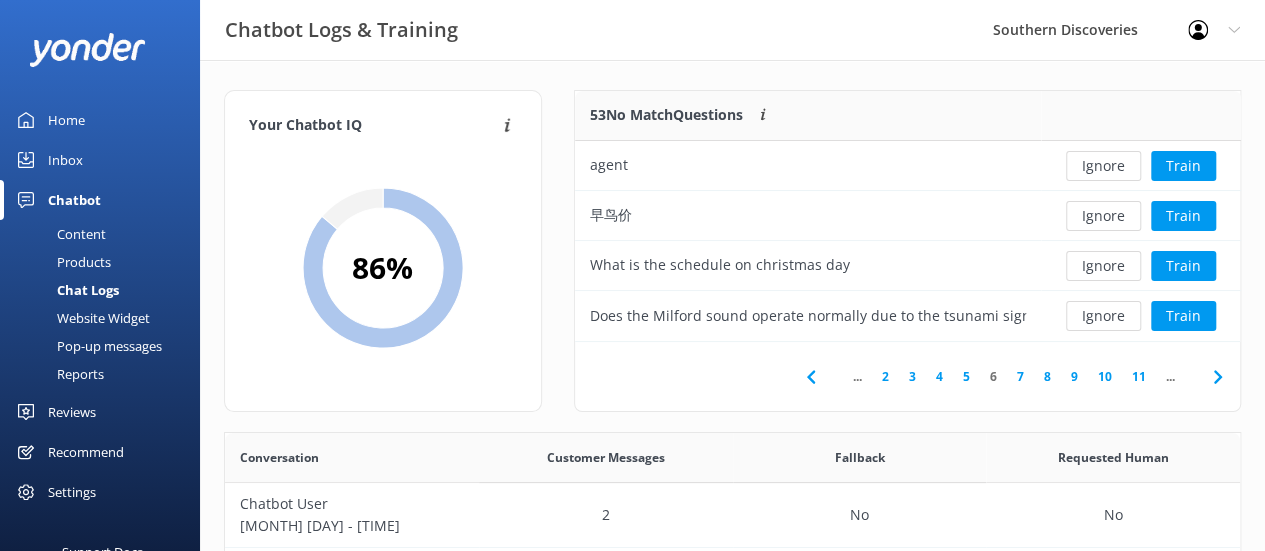 click on "7" at bounding box center [1020, 376] 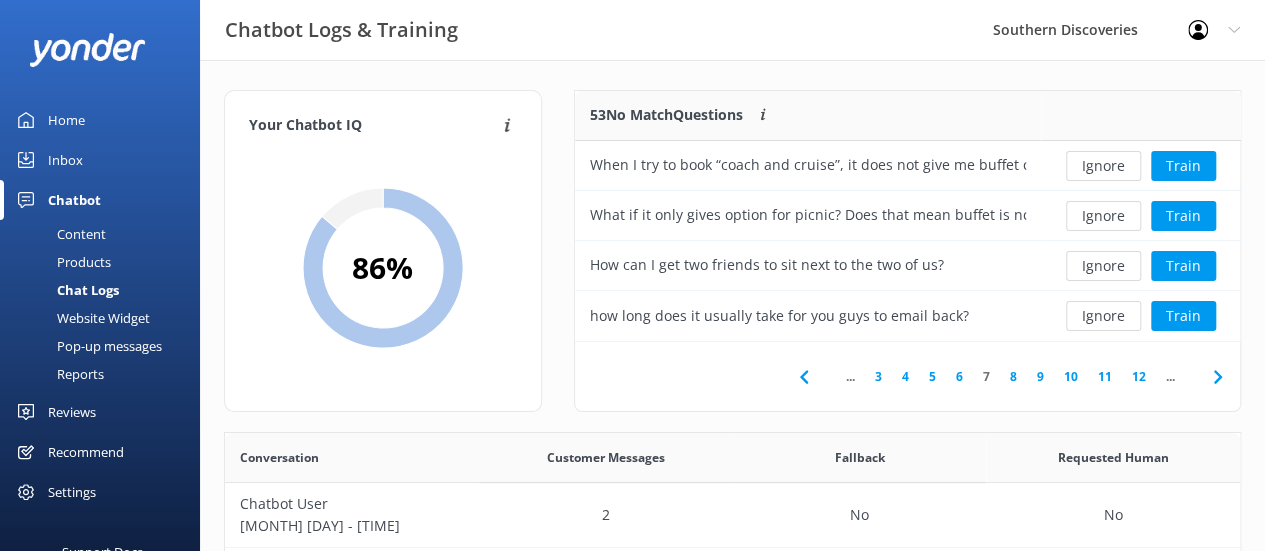 click on "8" at bounding box center [1013, 376] 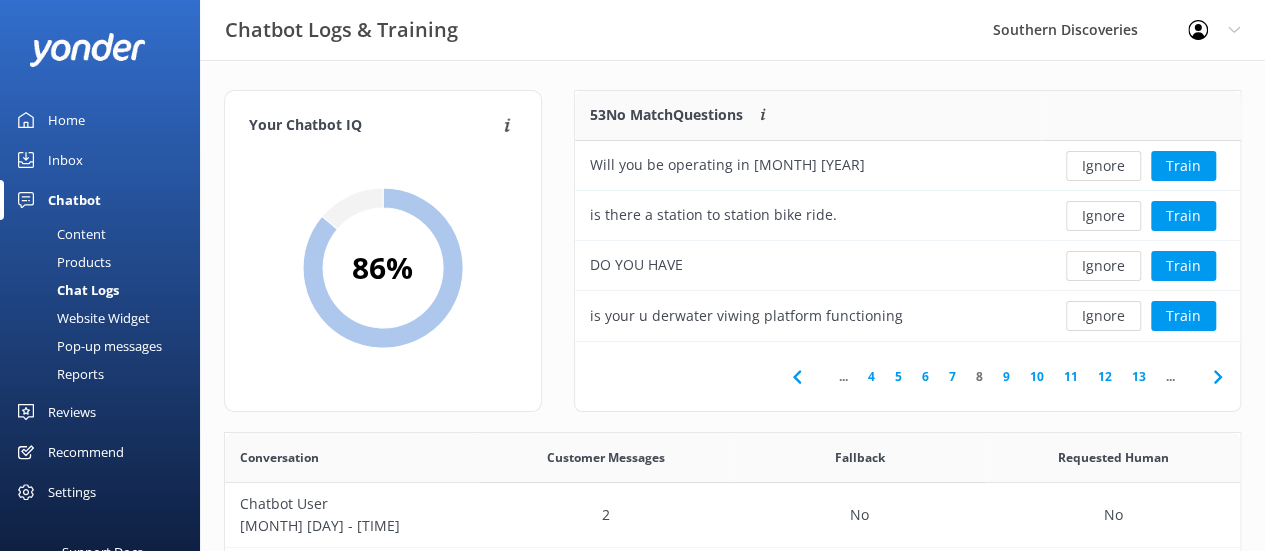 click on "9" at bounding box center [1006, 376] 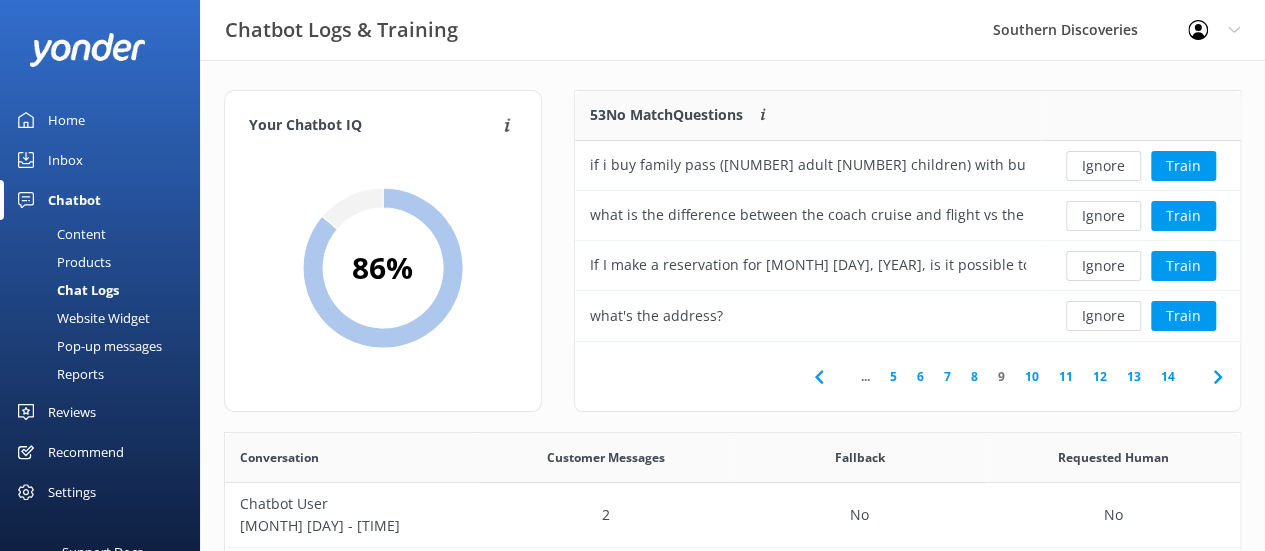 click on "10" at bounding box center (1032, 376) 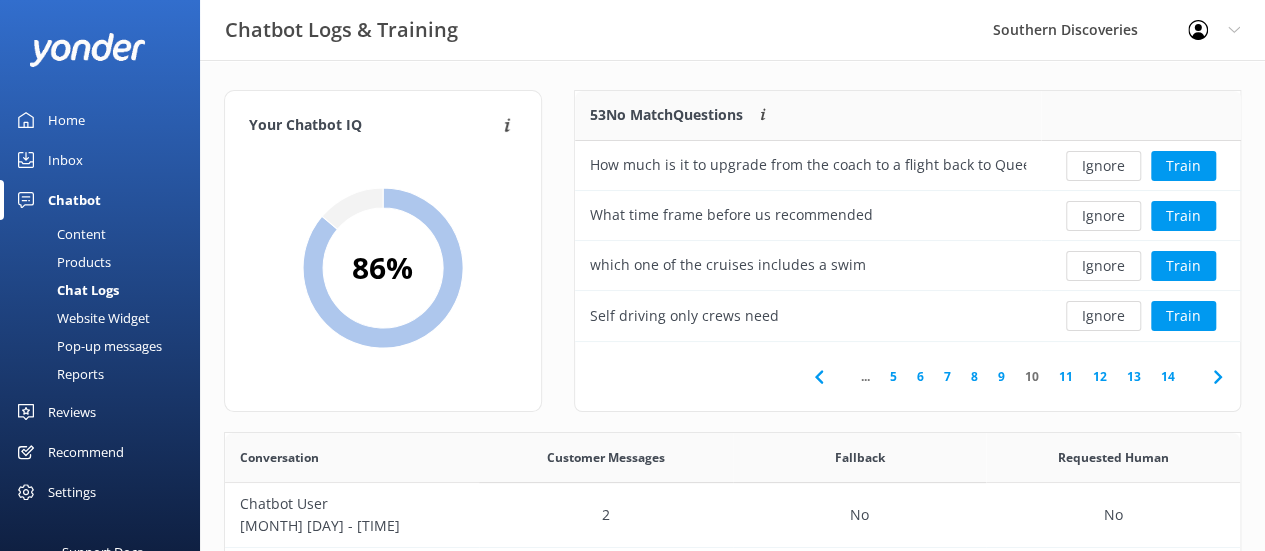 click on "11" at bounding box center (1066, 376) 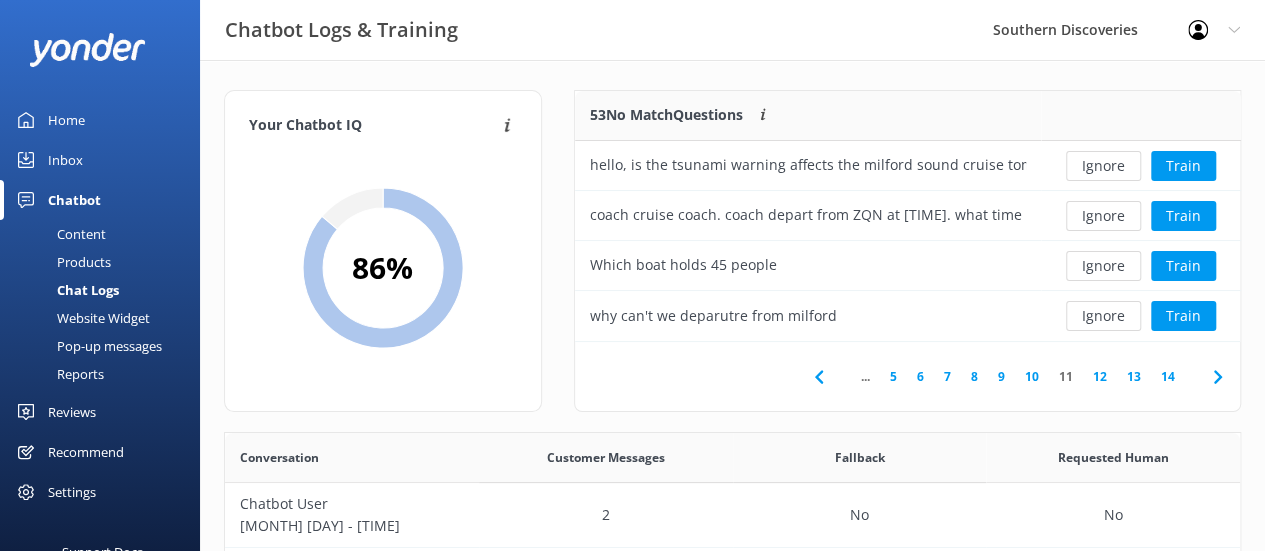 click on "12" at bounding box center [1100, 376] 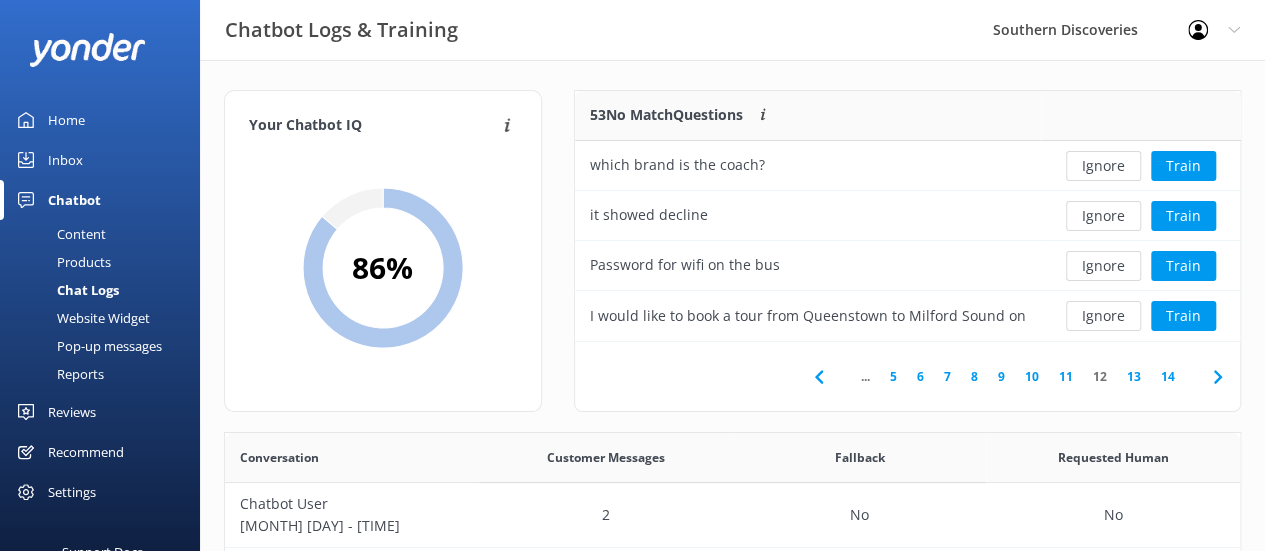 click on "13" at bounding box center [1134, 376] 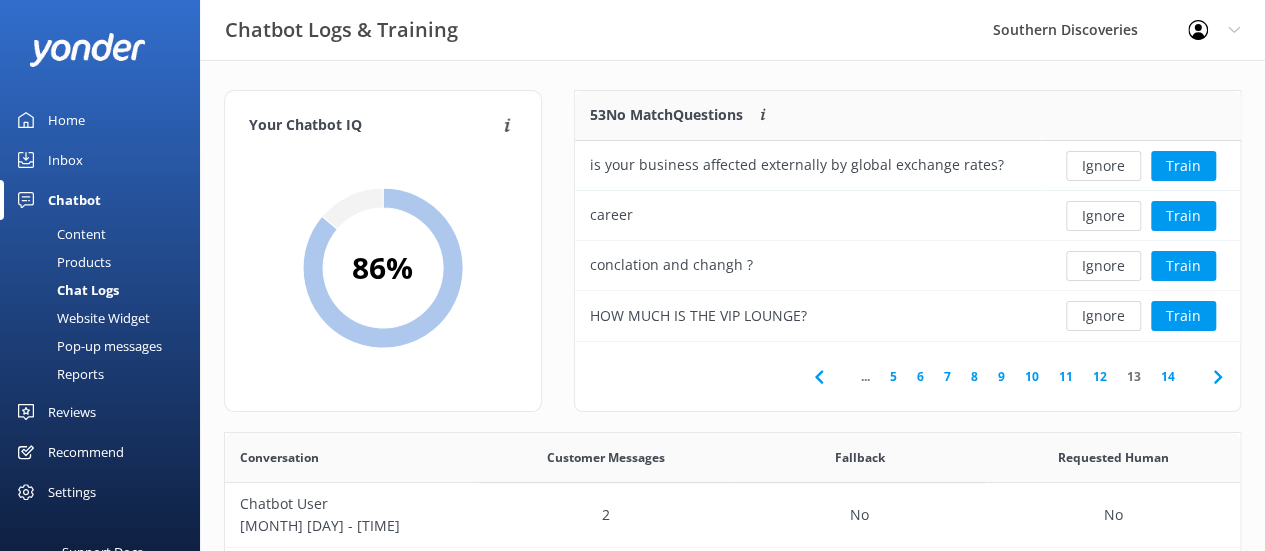 click on "14" at bounding box center (1168, 376) 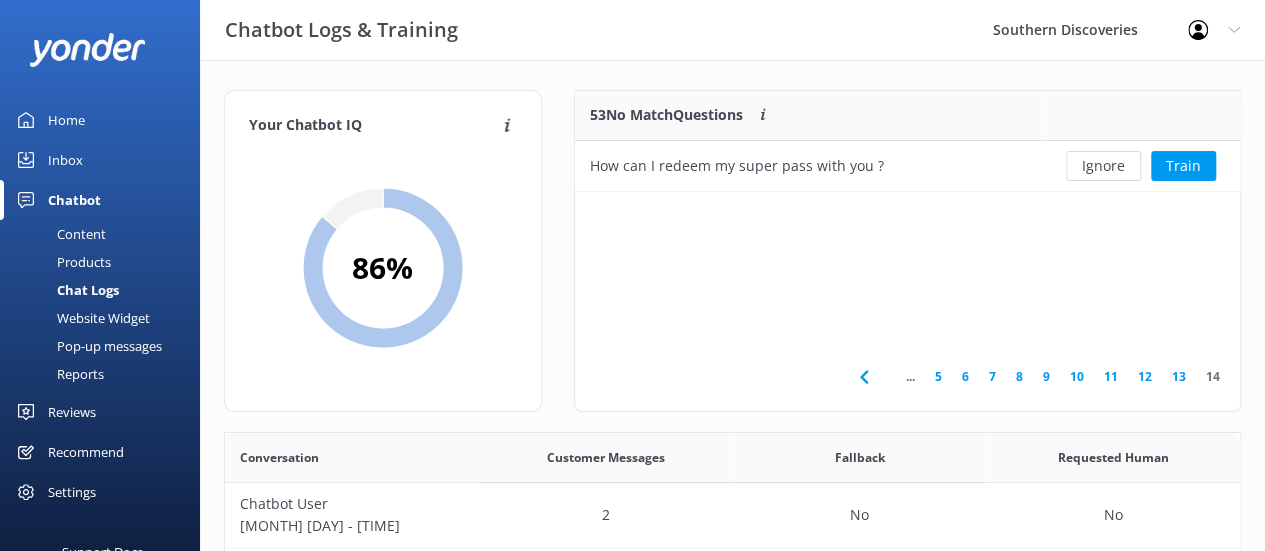 scroll, scrollTop: 85, scrollLeft: 650, axis: both 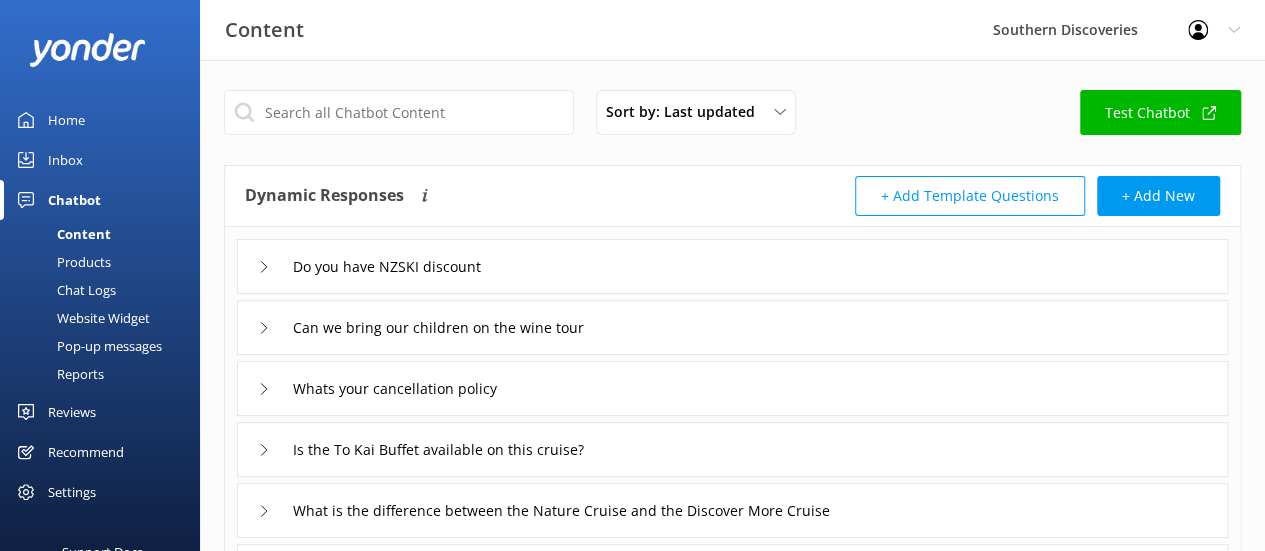 click on "Do you have NZSKI discount" at bounding box center (374, 266) 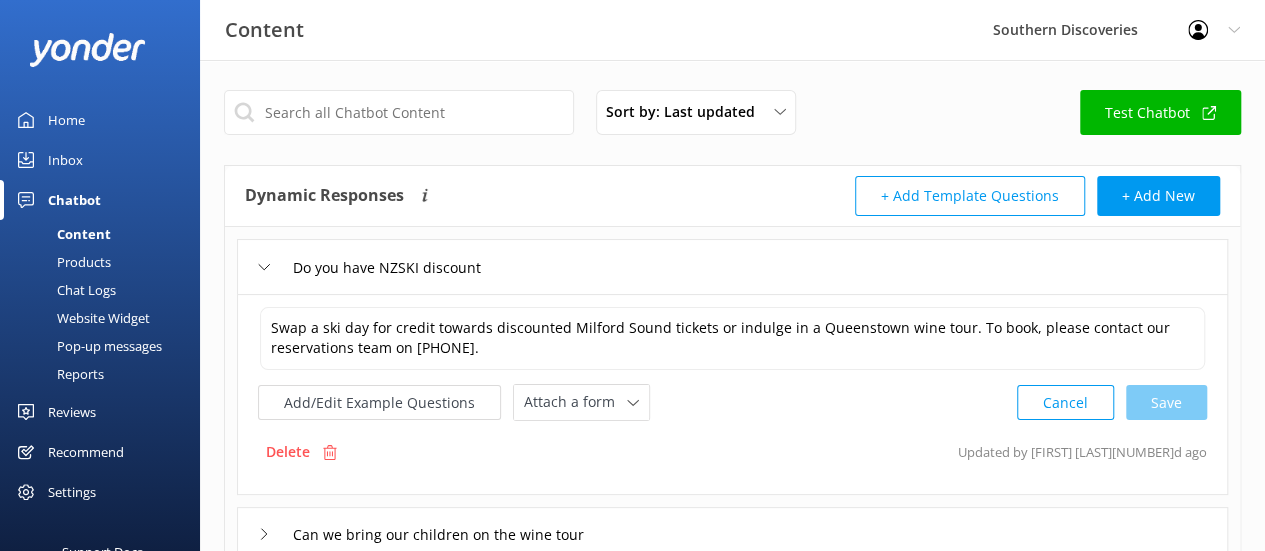 click on "Do you have NZSKI discount" at bounding box center [374, 267] 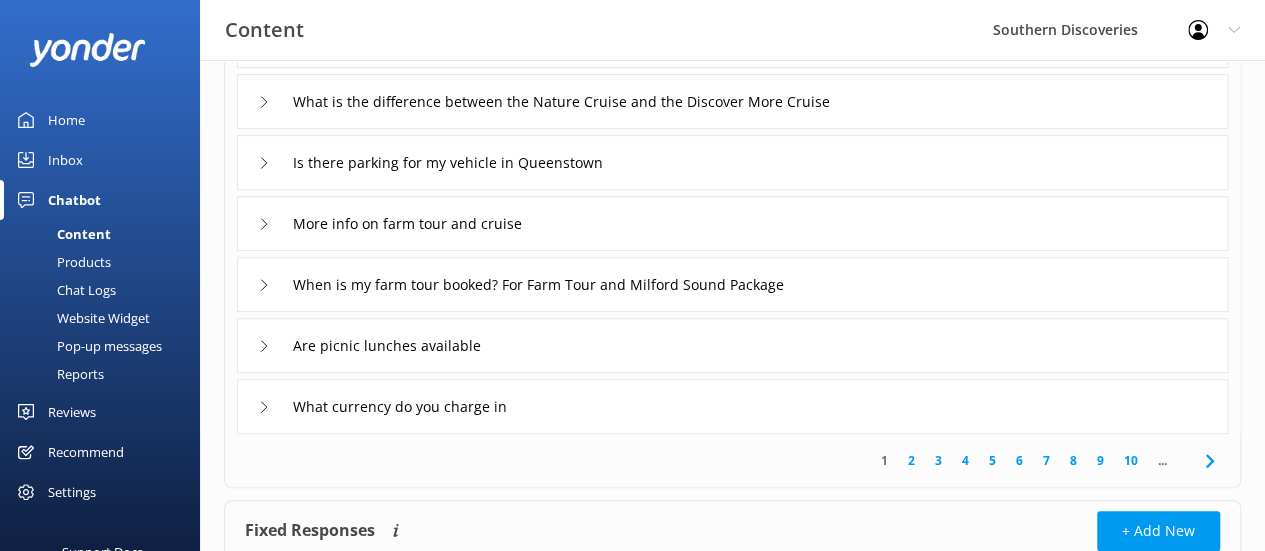 scroll, scrollTop: 408, scrollLeft: 0, axis: vertical 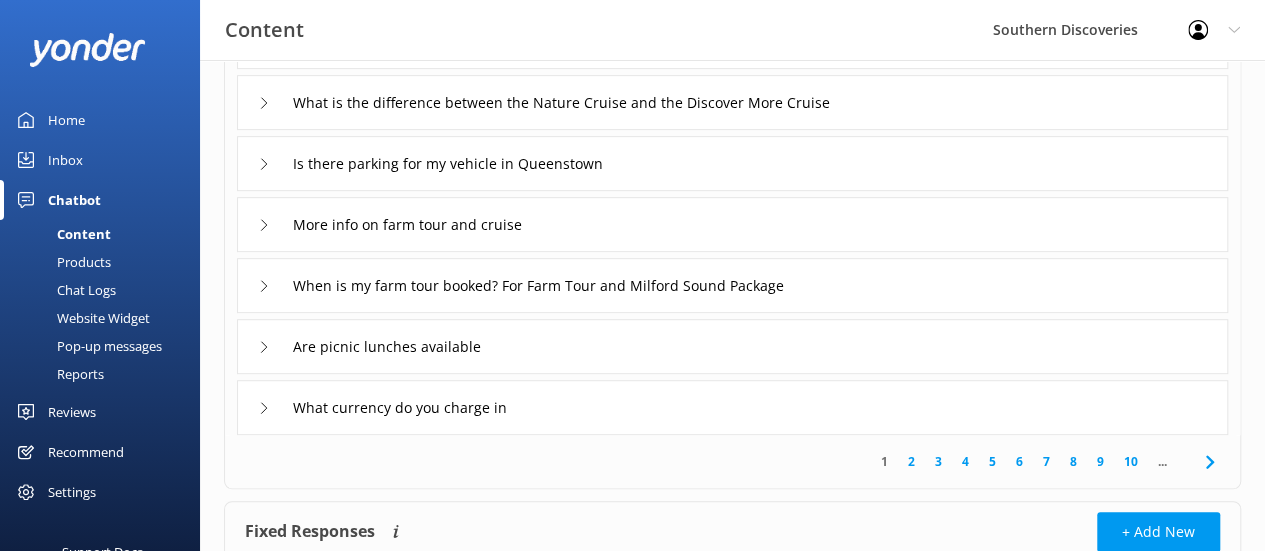 click on "What currency do you charge in" at bounding box center (390, 407) 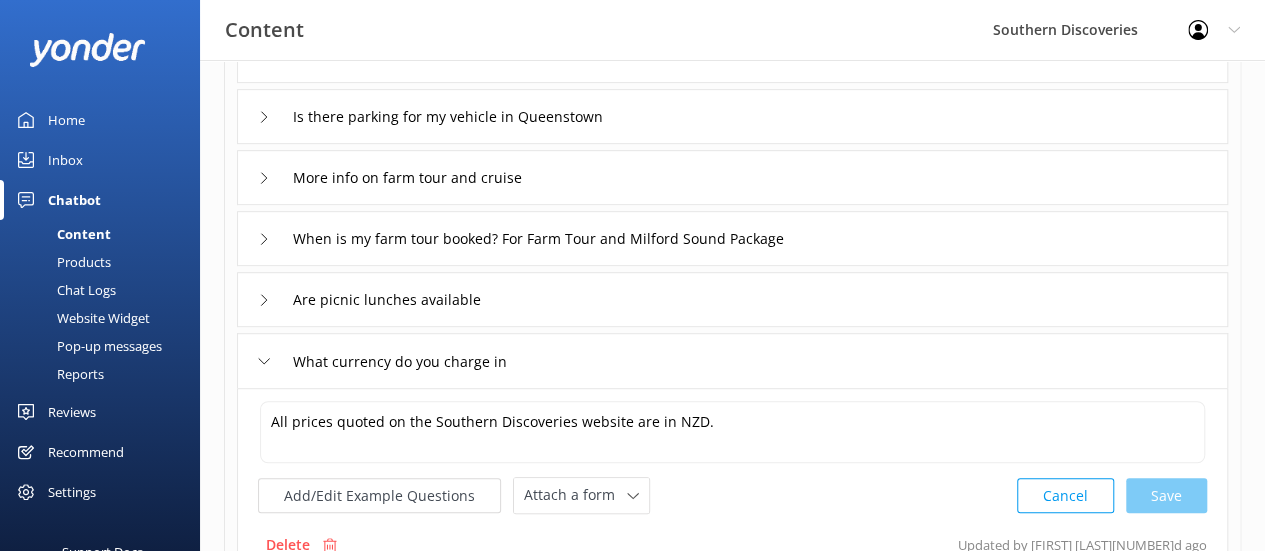 scroll, scrollTop: 458, scrollLeft: 0, axis: vertical 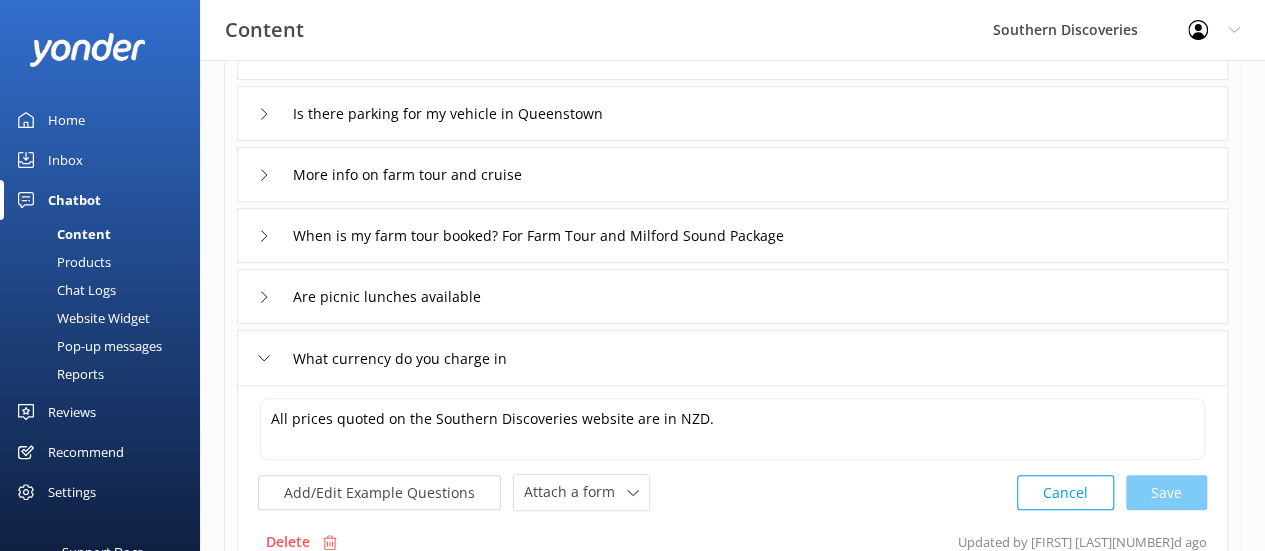 click on "More info on farm tour and cruise" at bounding box center [402, 174] 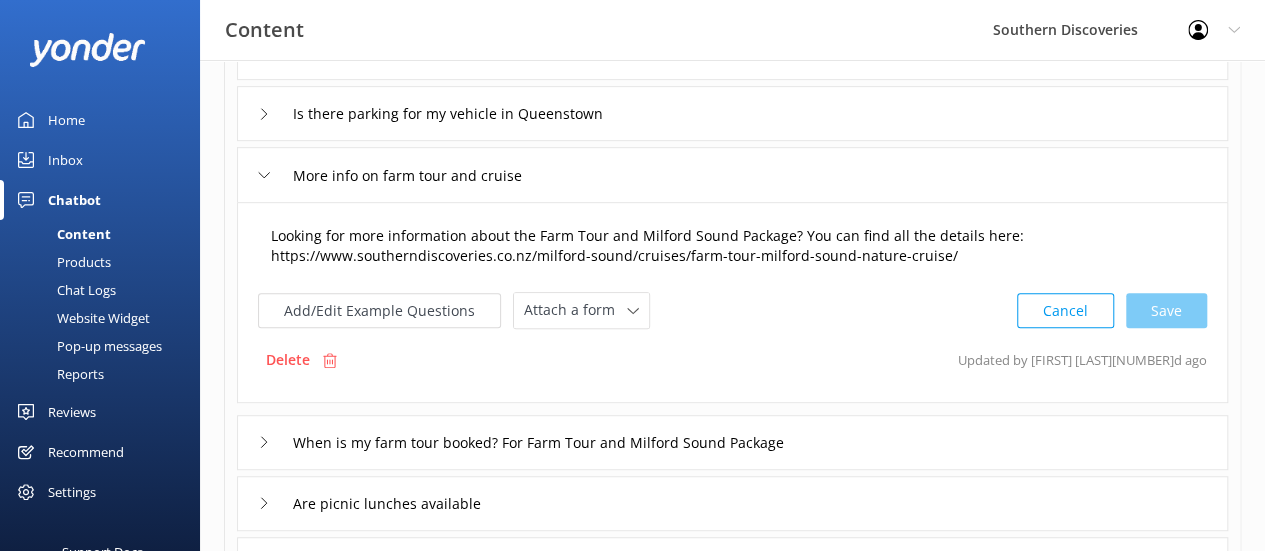 click on "Looking for more information about the Farm Tour and Milford Sound Package? You can find all the details here:
https://www.southerndiscoveries.co.nz/milford-sound/cruises/farm-tour-milford-sound-nature-cruise/" at bounding box center (732, 246) 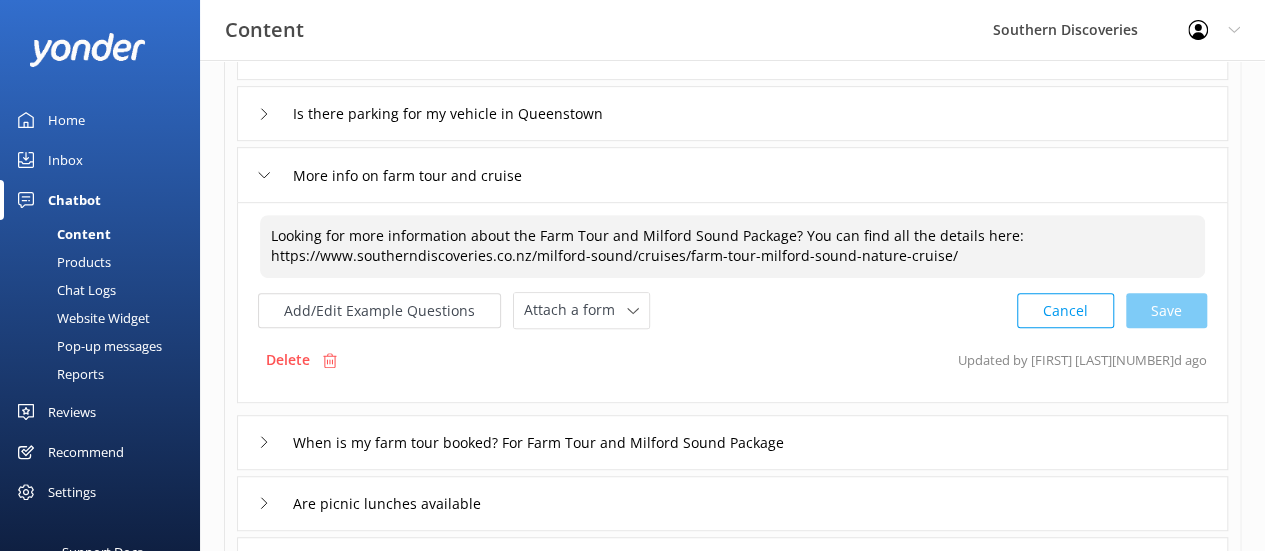 click on "Looking for more information about the Farm Tour and Milford Sound Package? You can find all the details here:
https://www.southerndiscoveries.co.nz/milford-sound/cruises/farm-tour-milford-sound-nature-cruise/" at bounding box center [732, 246] 